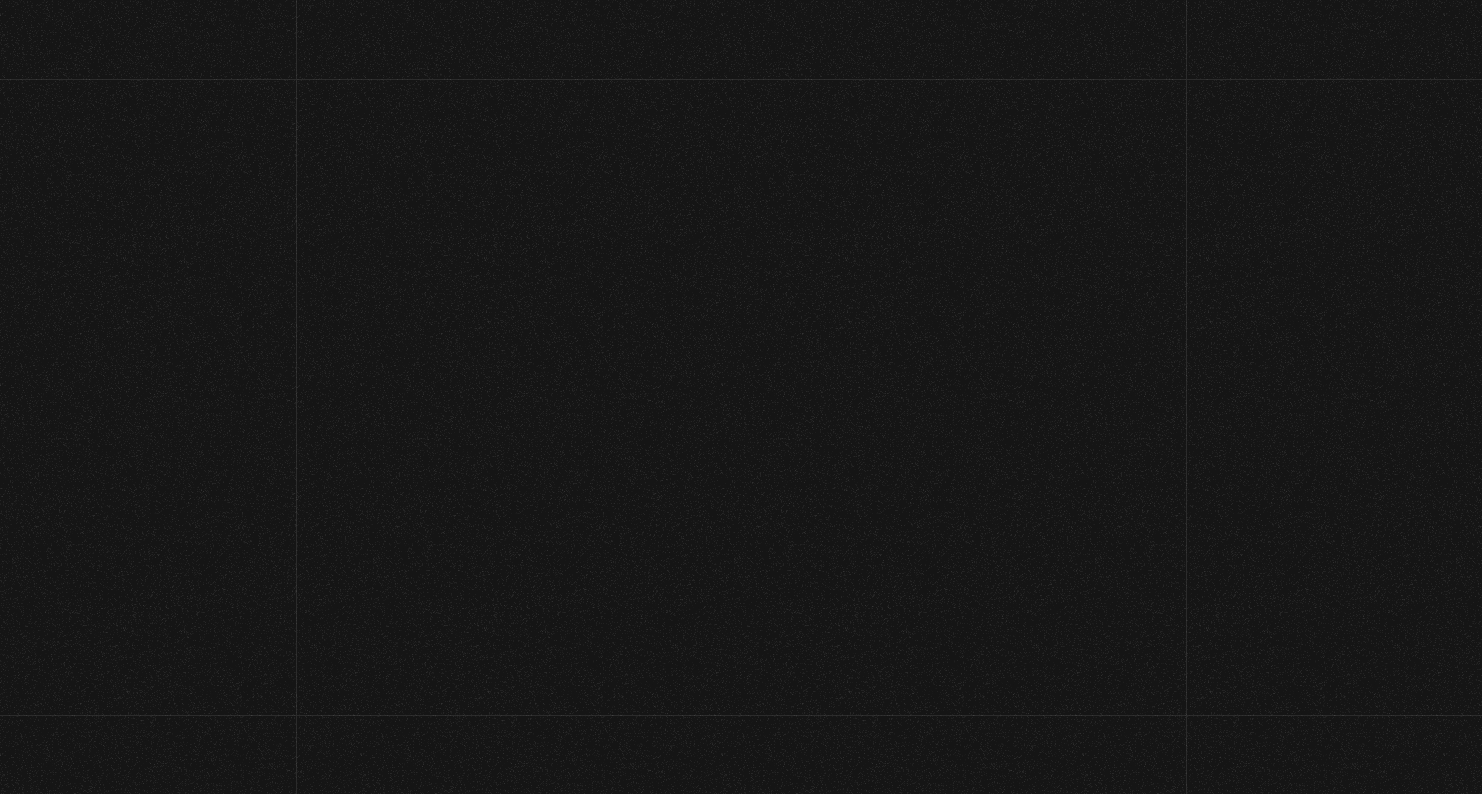 scroll, scrollTop: 0, scrollLeft: 0, axis: both 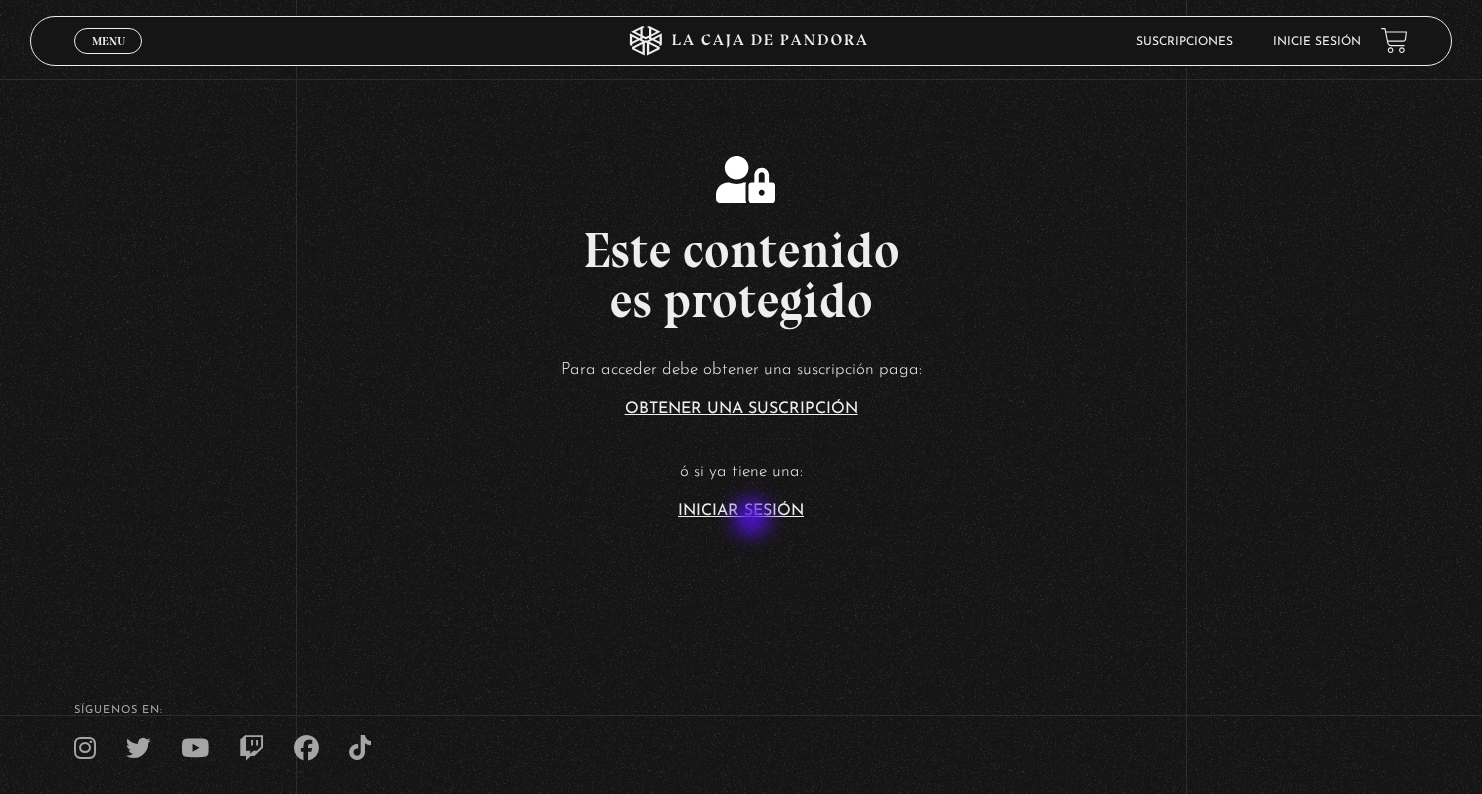 click on "Este contenido  es protegido
Para acceder debe obtener una suscripción paga:
Obtener una suscripción
ó si ya tiene una:
Iniciar Sesión" at bounding box center (741, 317) 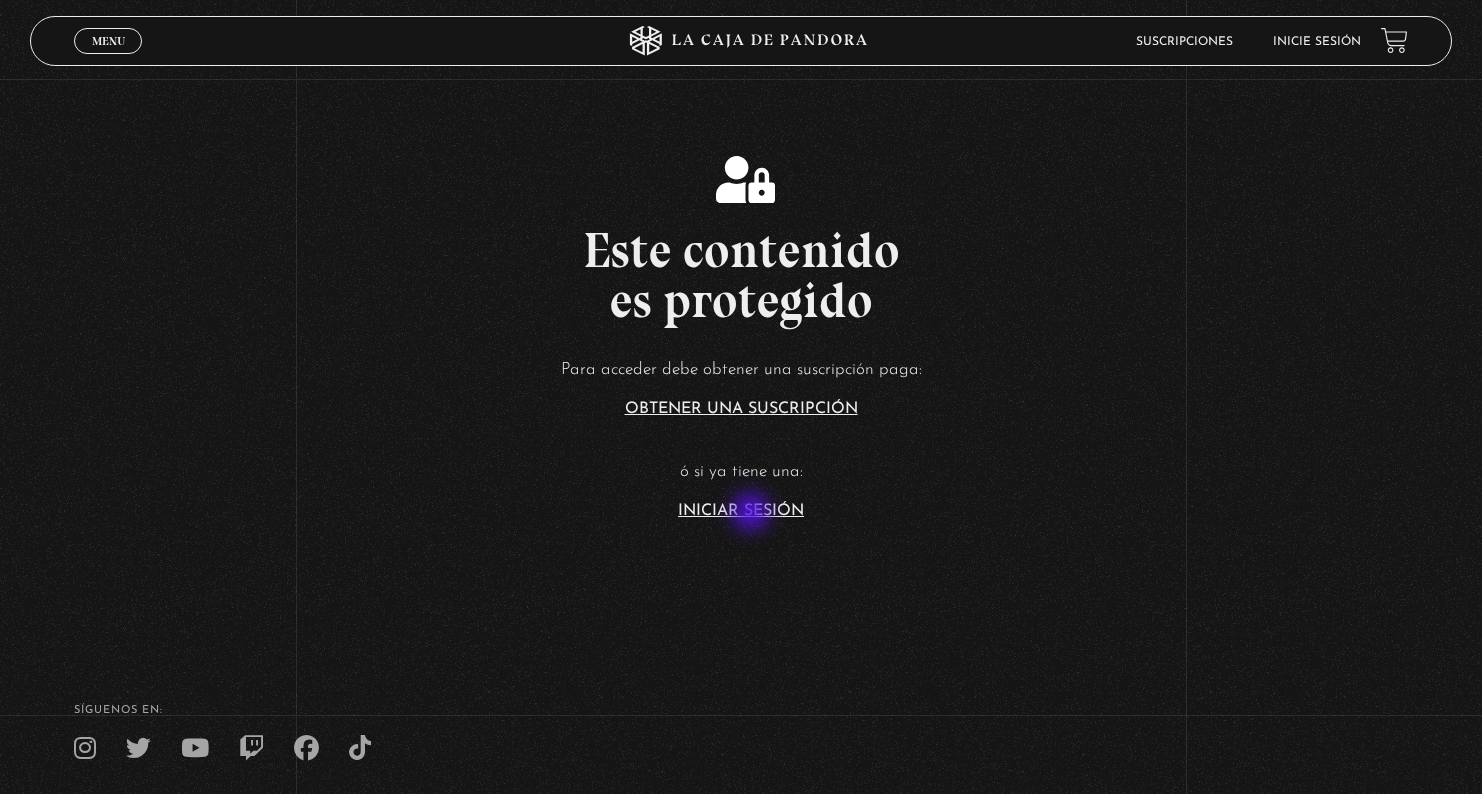 click on "Iniciar Sesión" at bounding box center (741, 511) 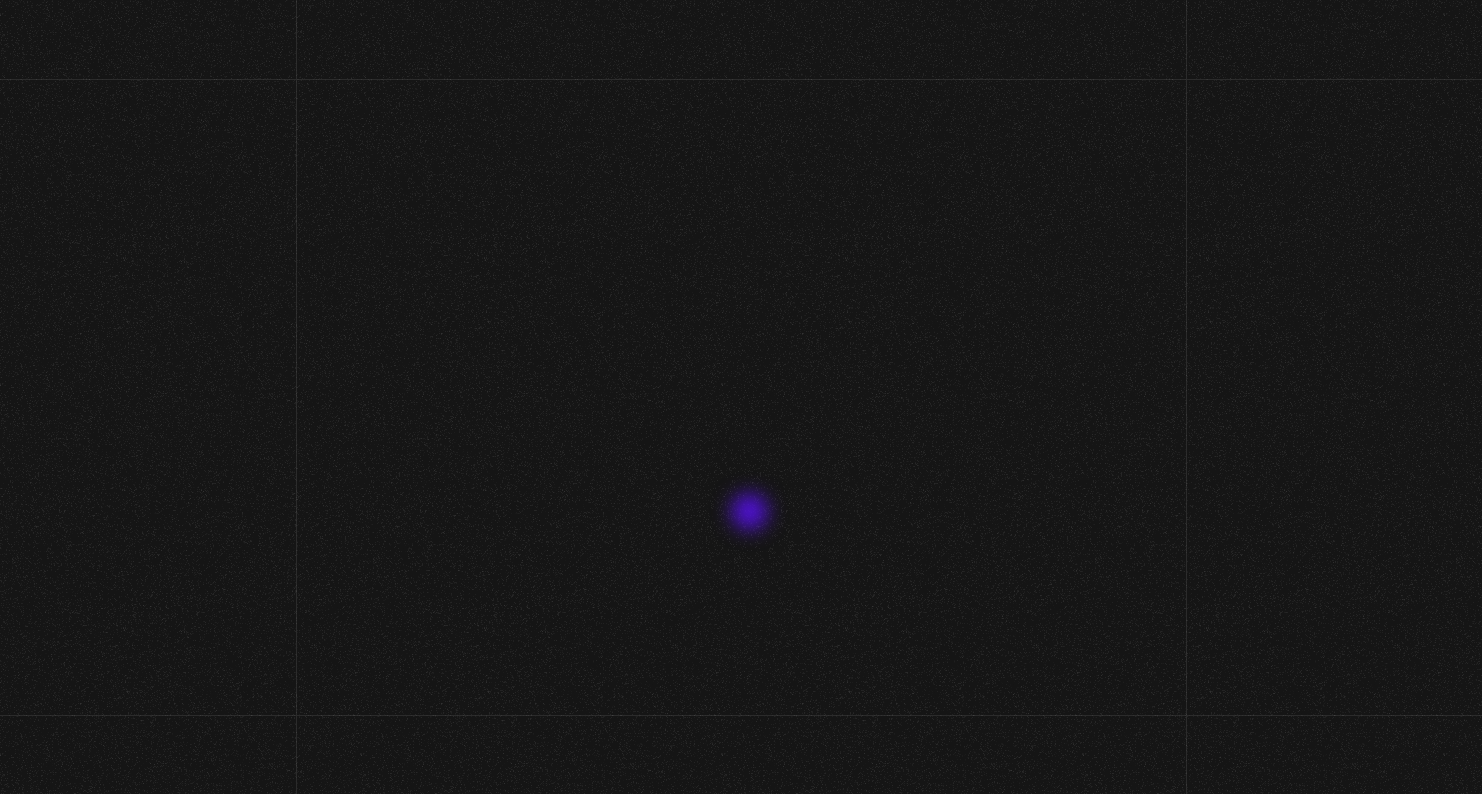 scroll, scrollTop: 0, scrollLeft: 0, axis: both 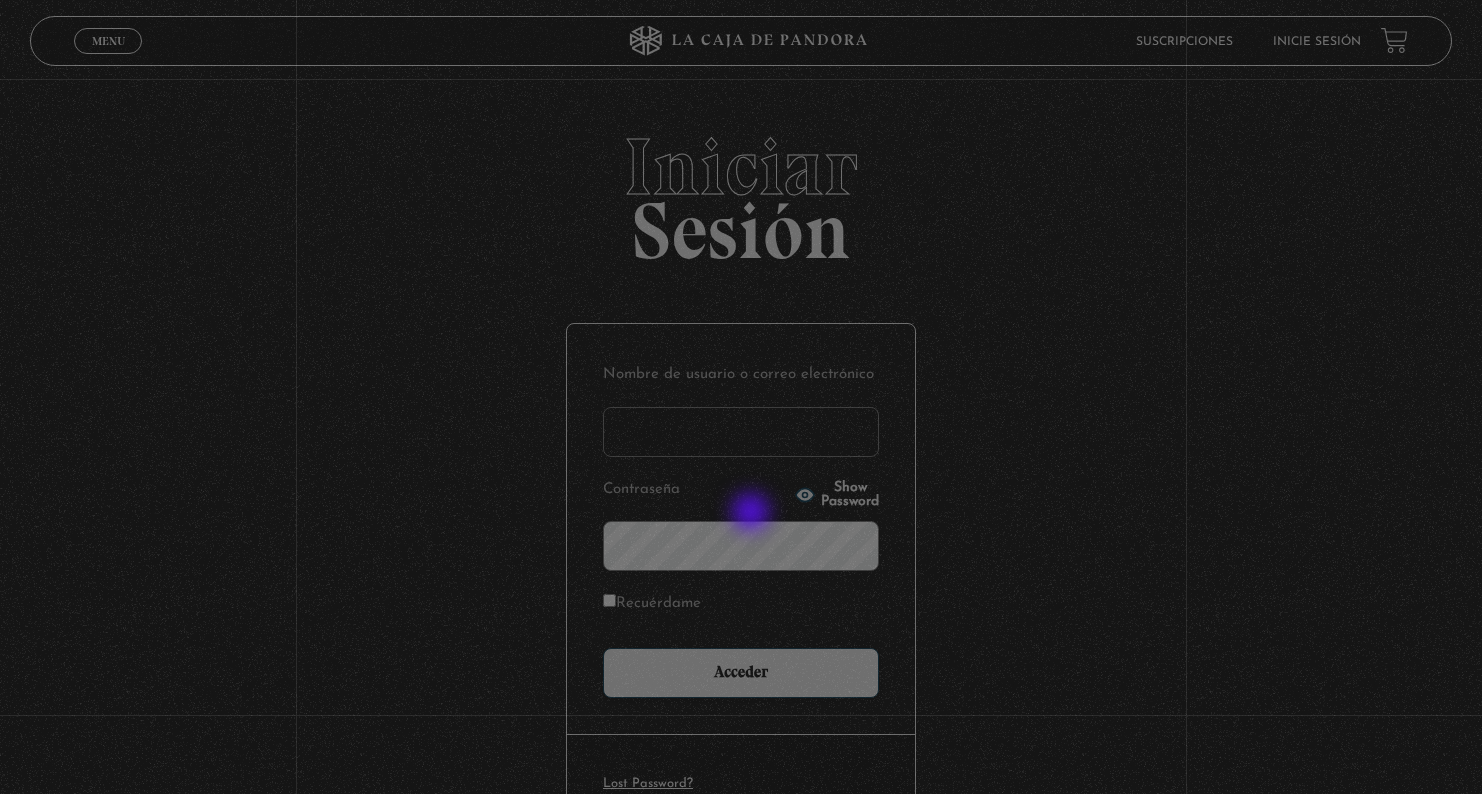 type on "gwenp2582@gmail.com" 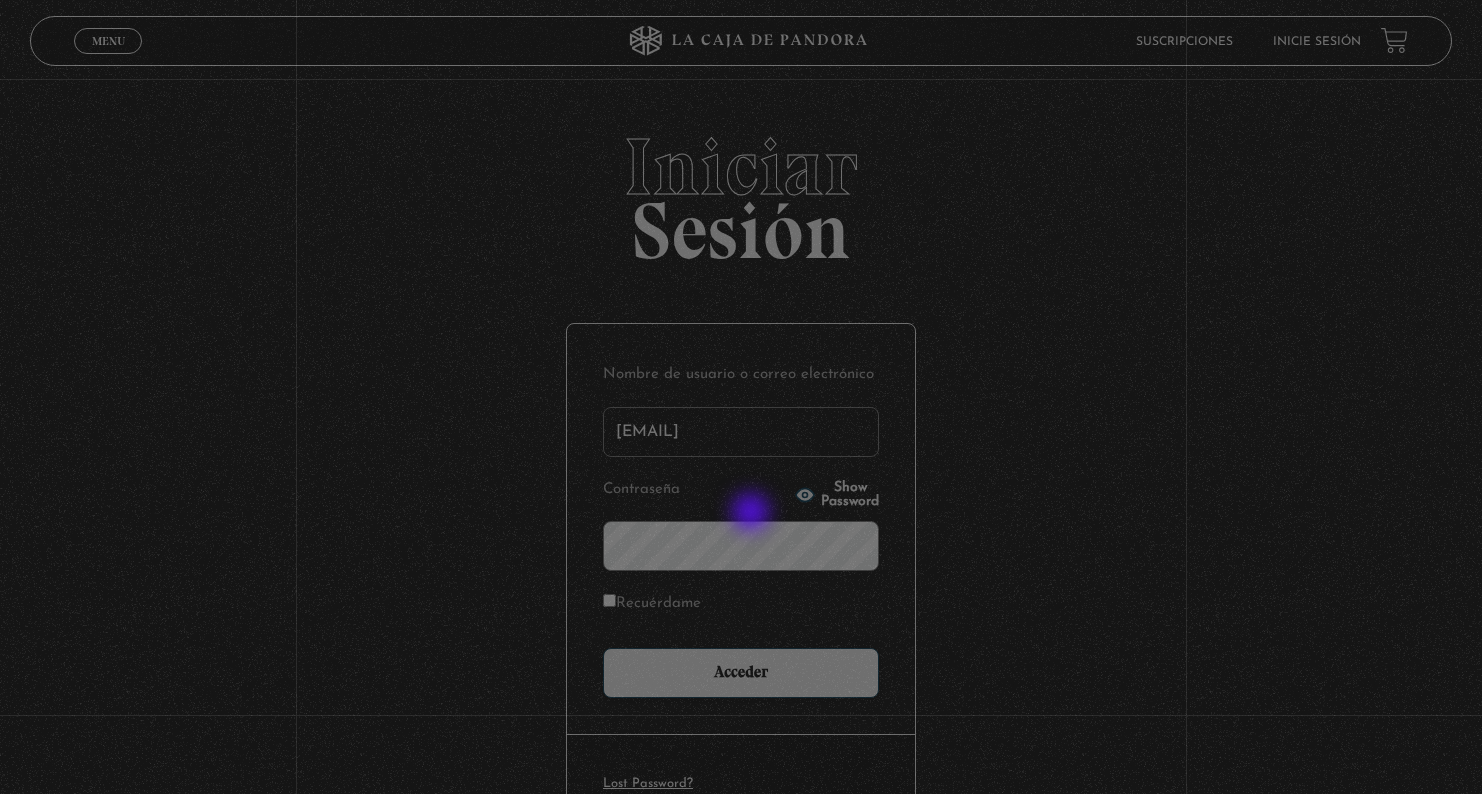 click on "Acceder" at bounding box center (741, 673) 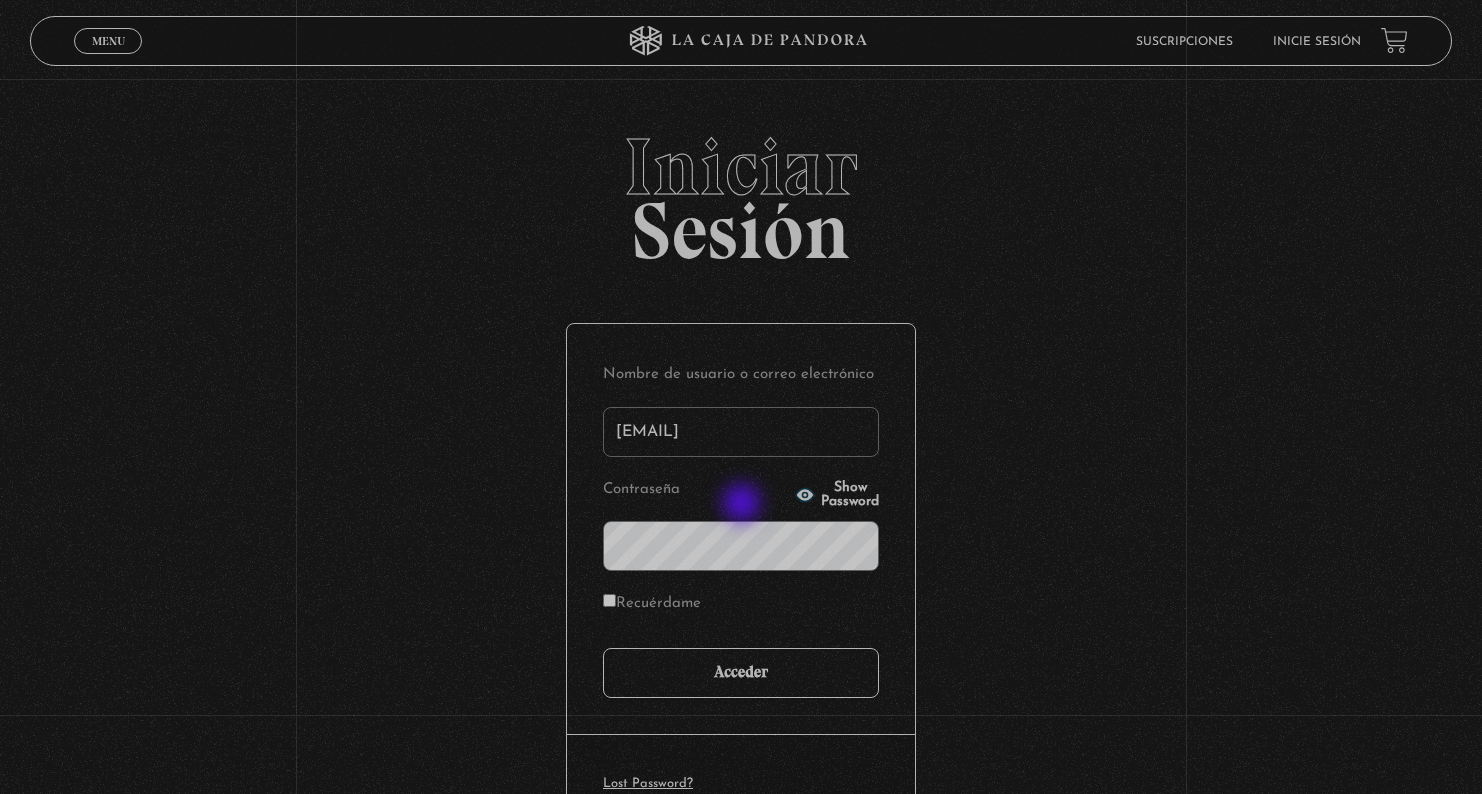 click on "Acceder" at bounding box center (741, 673) 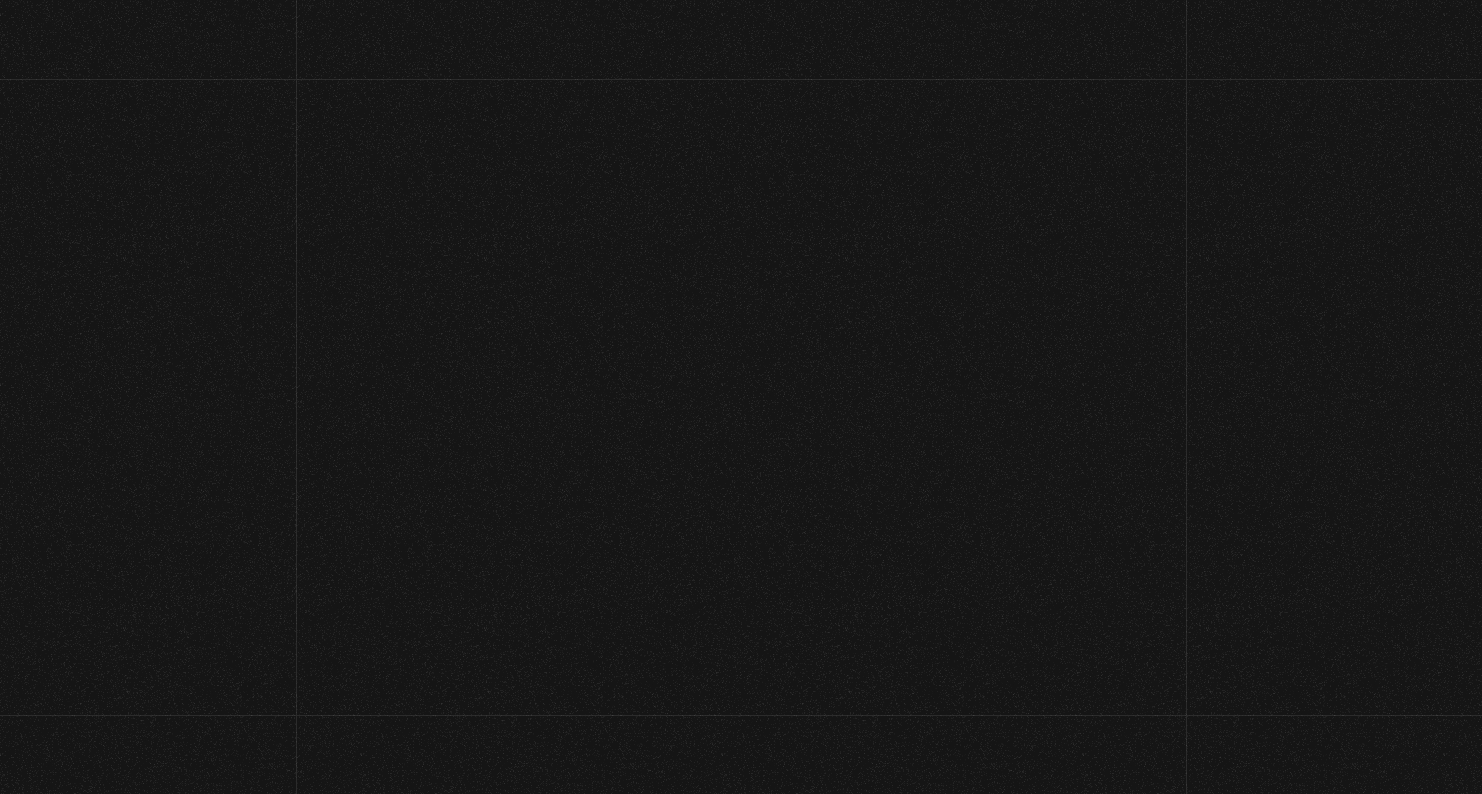 scroll, scrollTop: 0, scrollLeft: 0, axis: both 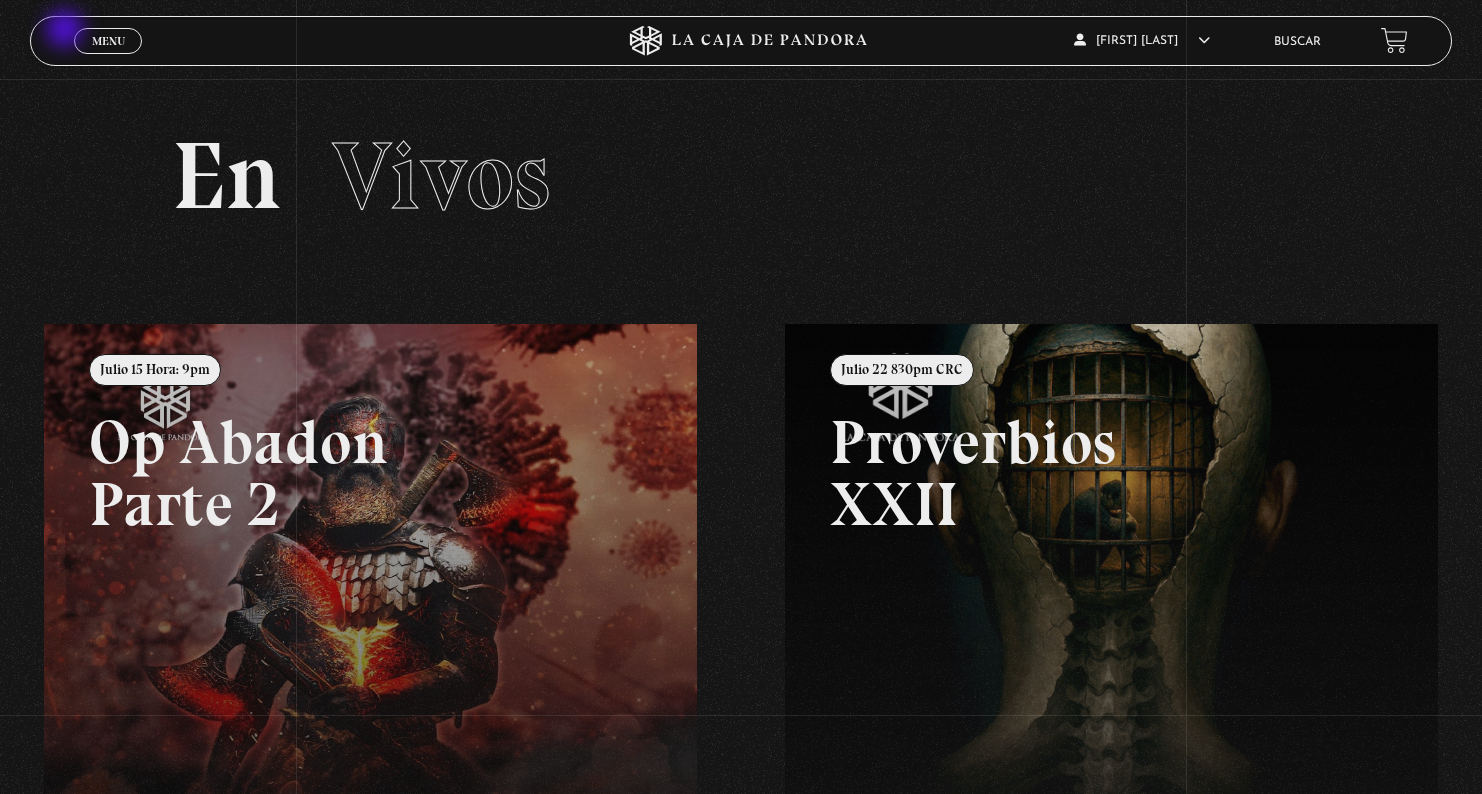 click on "Menu" at bounding box center [108, 41] 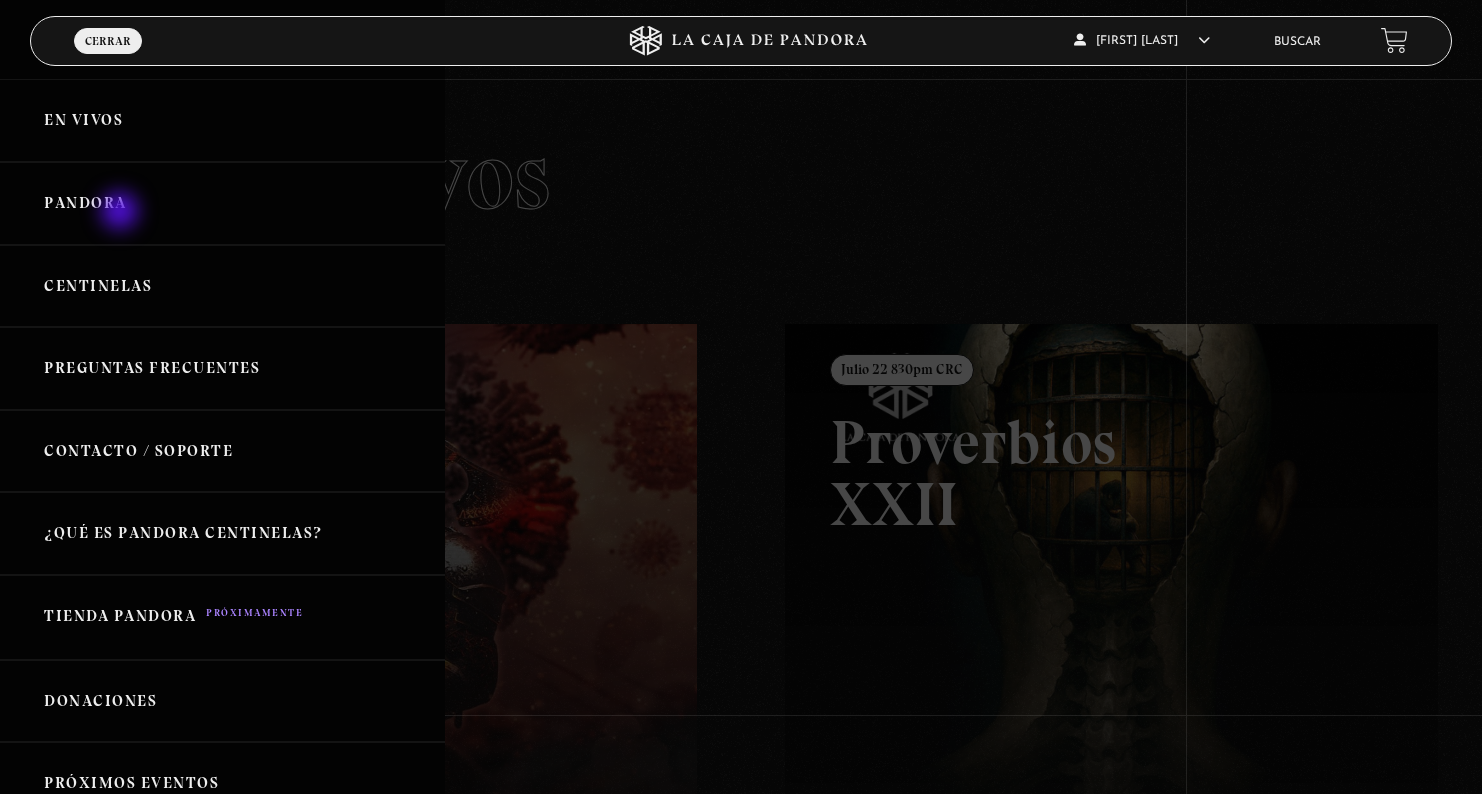 click on "Pandora" at bounding box center (222, 203) 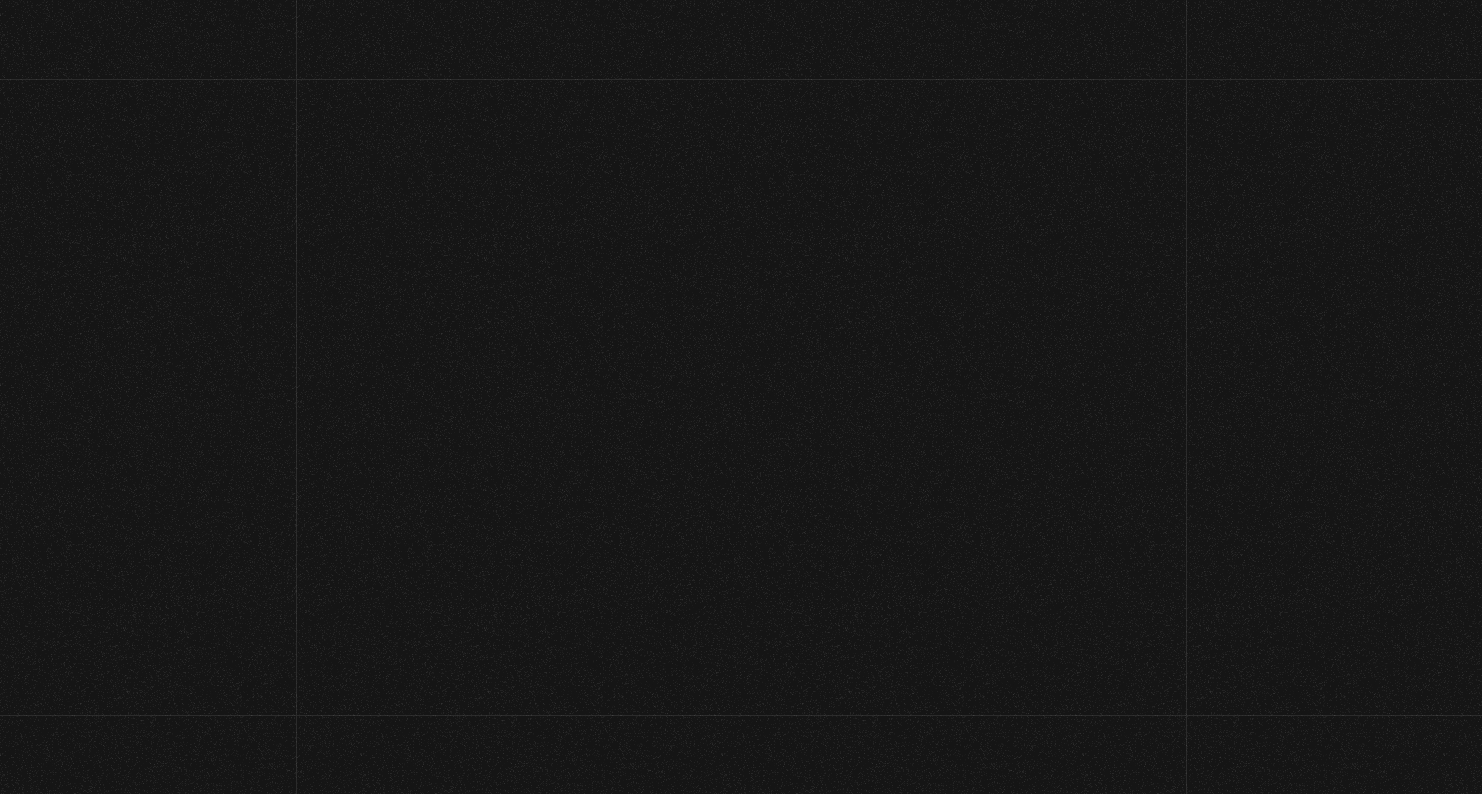 scroll, scrollTop: 0, scrollLeft: 0, axis: both 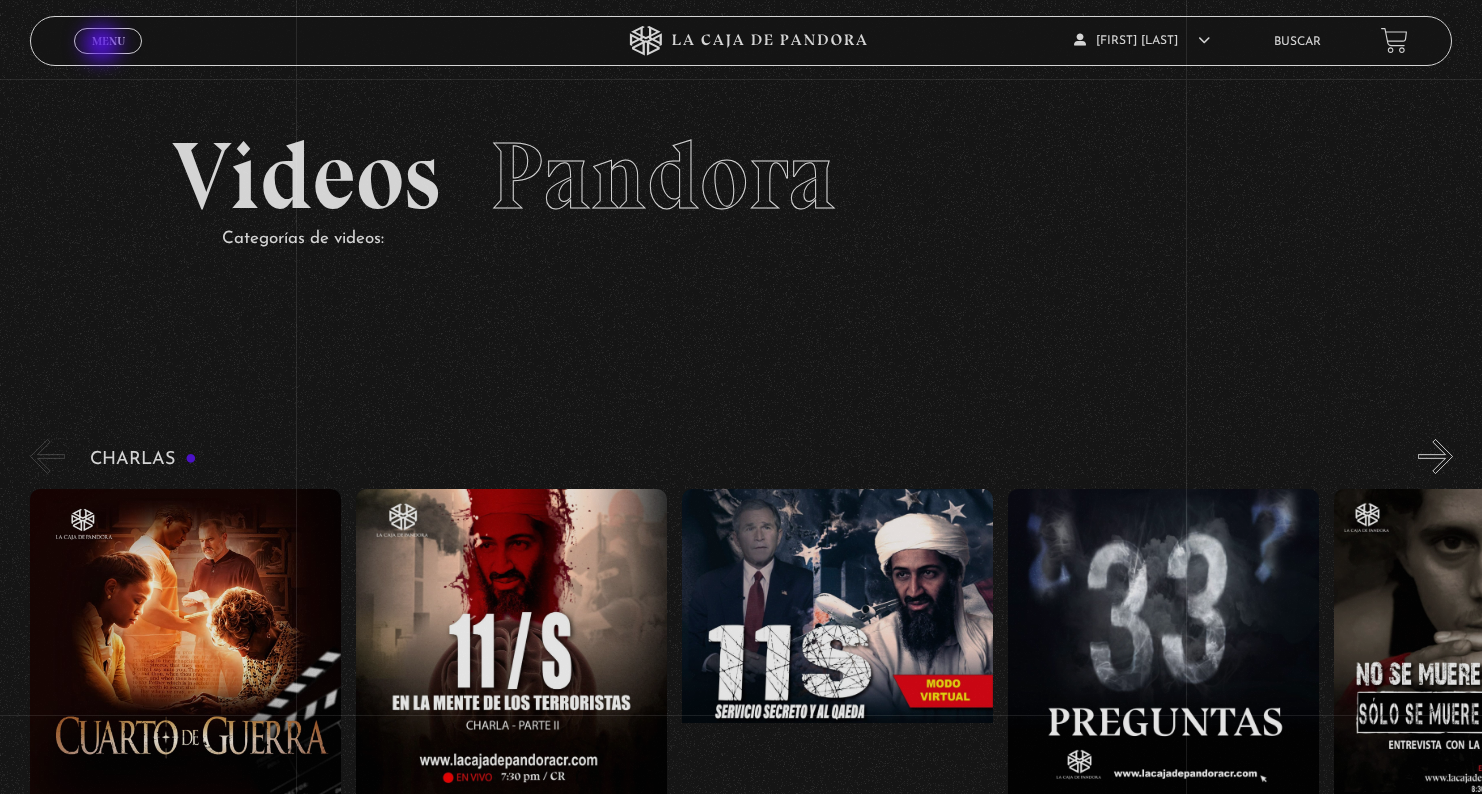 click on "Menu" at bounding box center [108, 41] 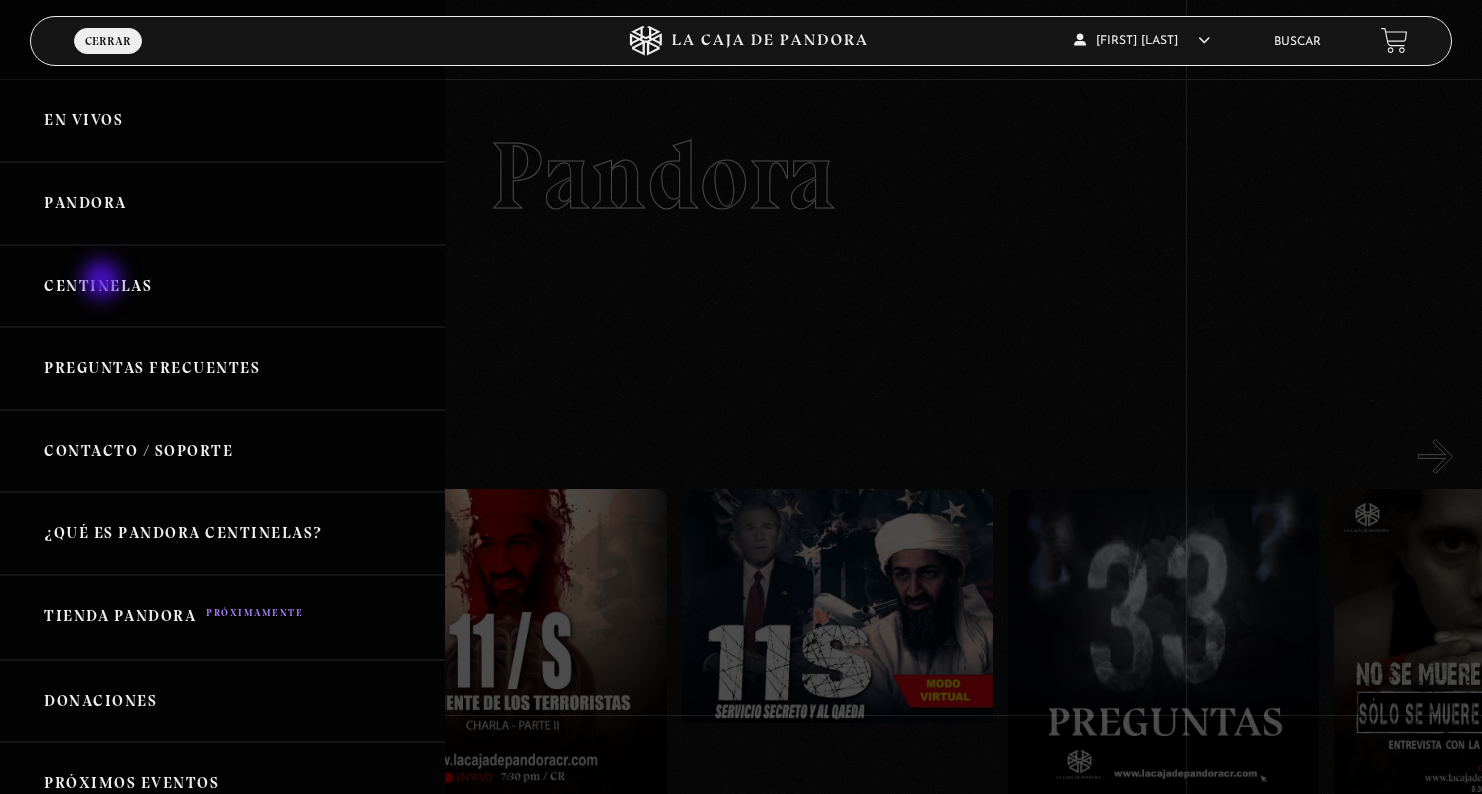 click on "Centinelas" at bounding box center (222, 286) 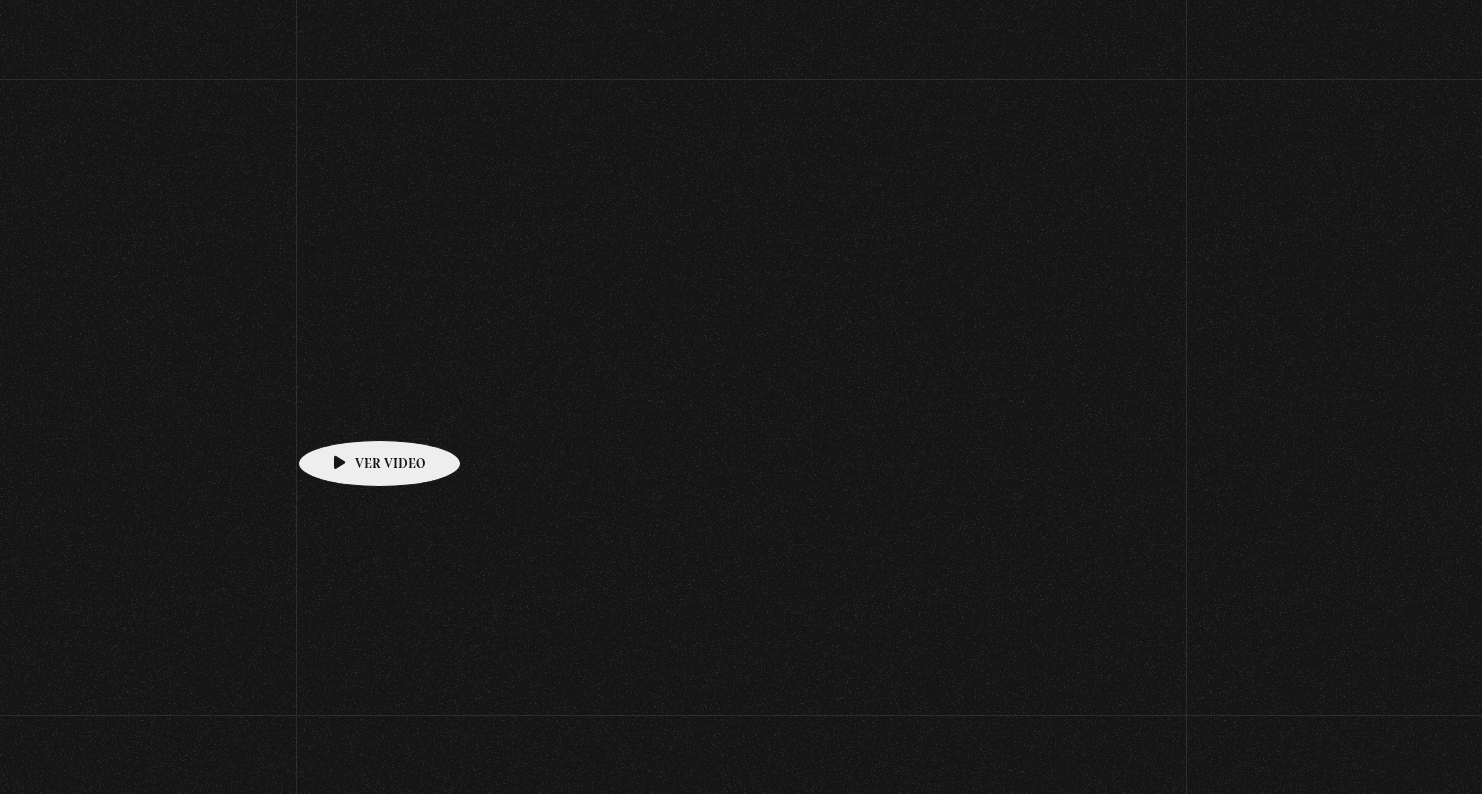 scroll, scrollTop: 0, scrollLeft: 0, axis: both 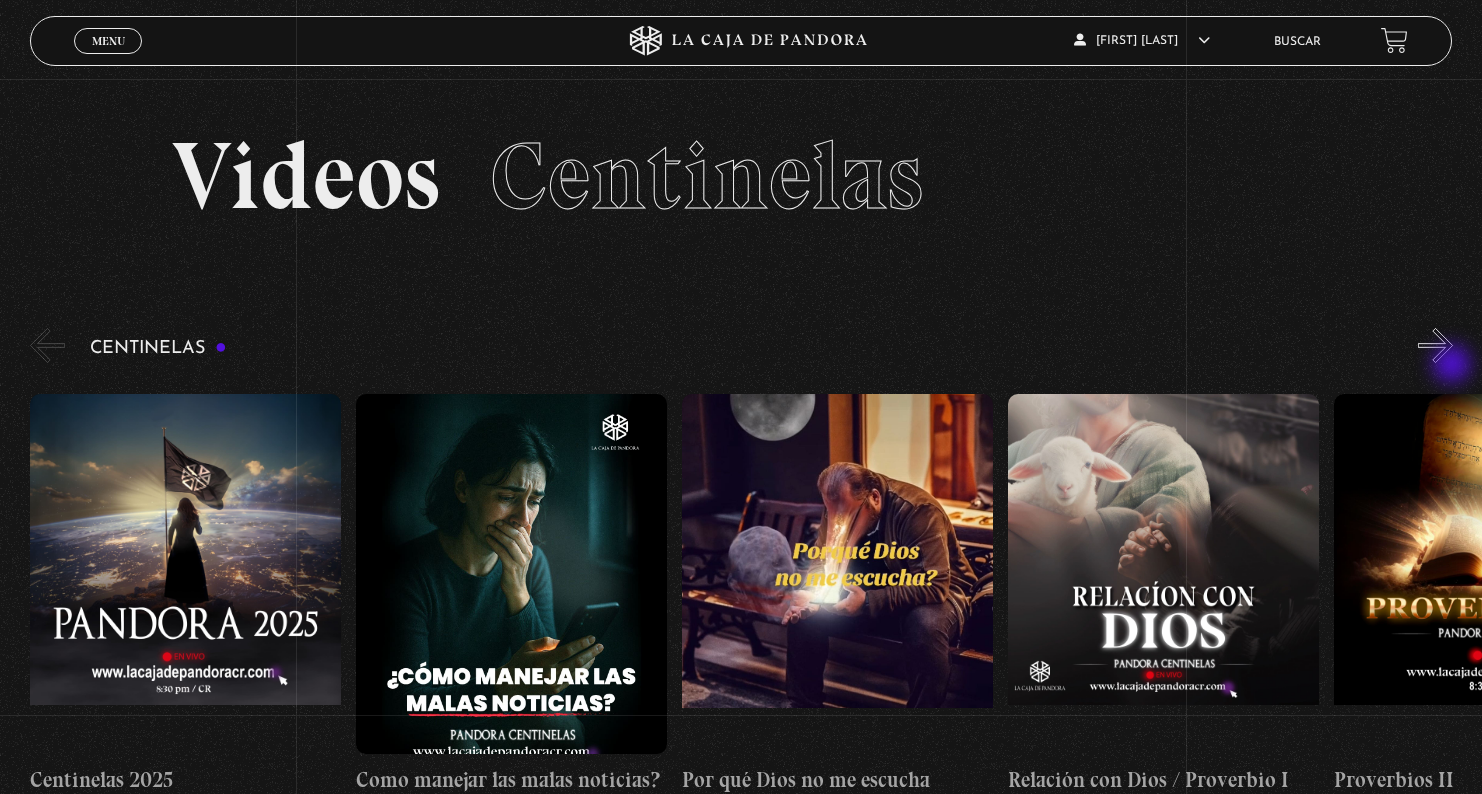 click on "»" at bounding box center [1435, 345] 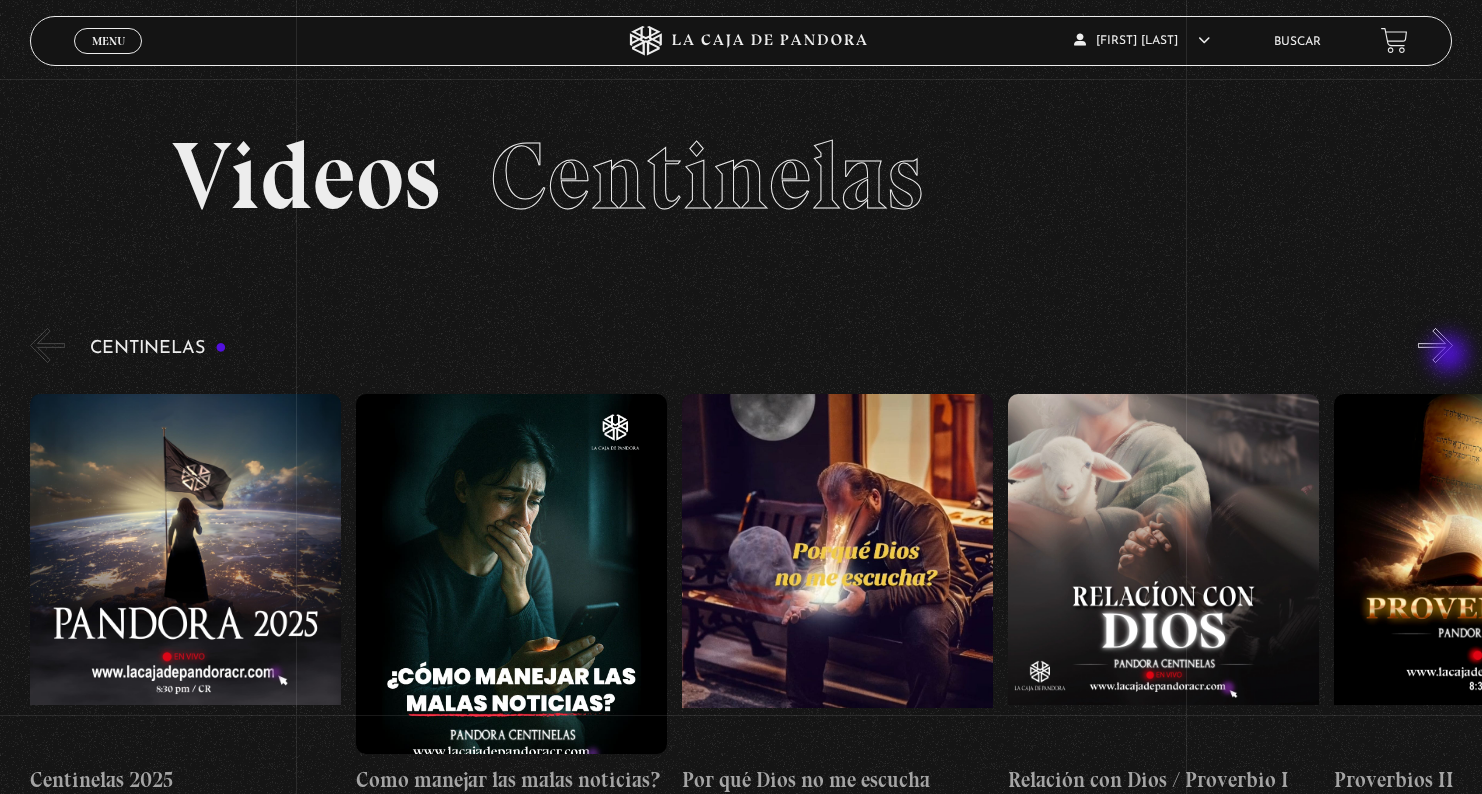 click on "»" at bounding box center (1435, 345) 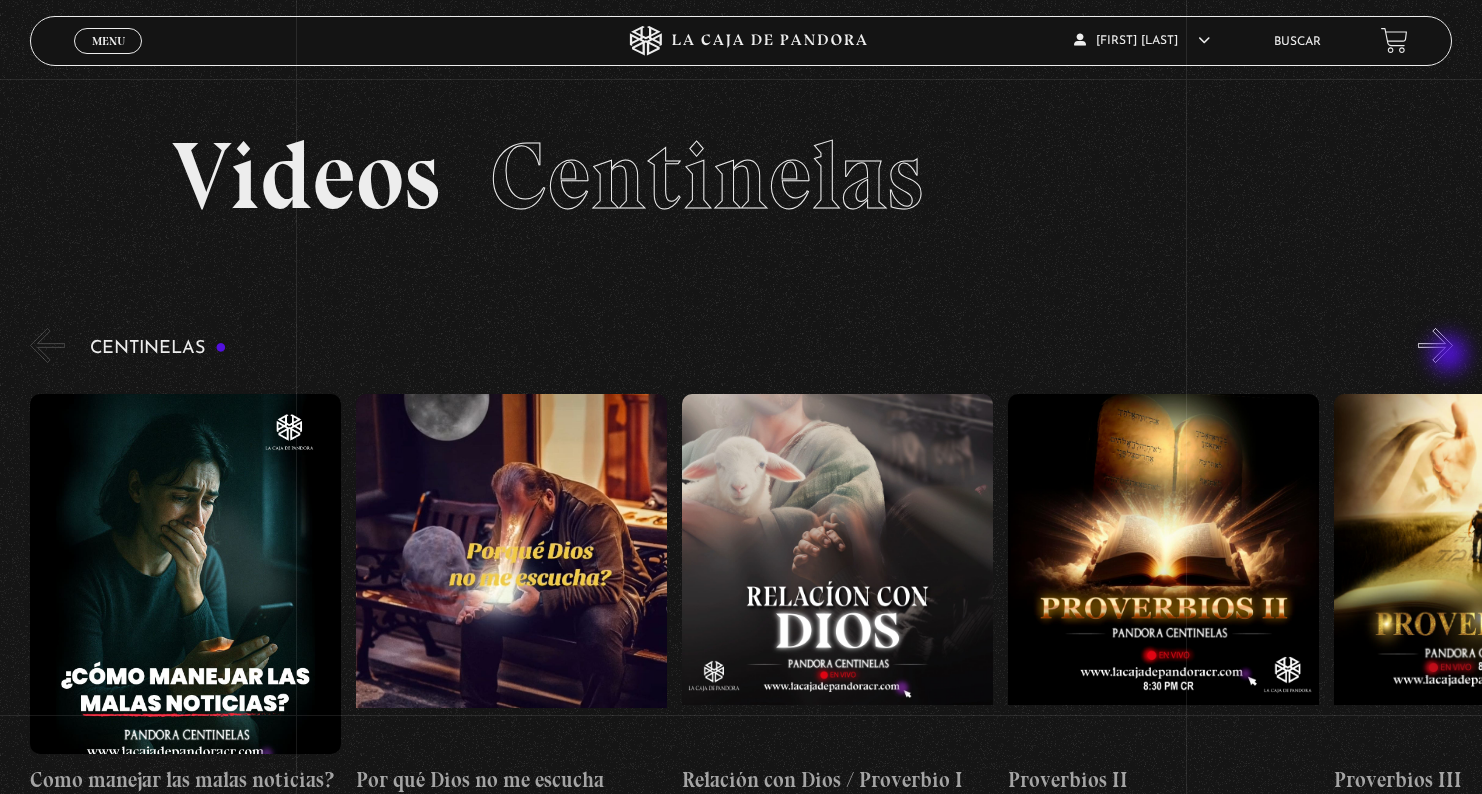 click on "»" at bounding box center [1435, 345] 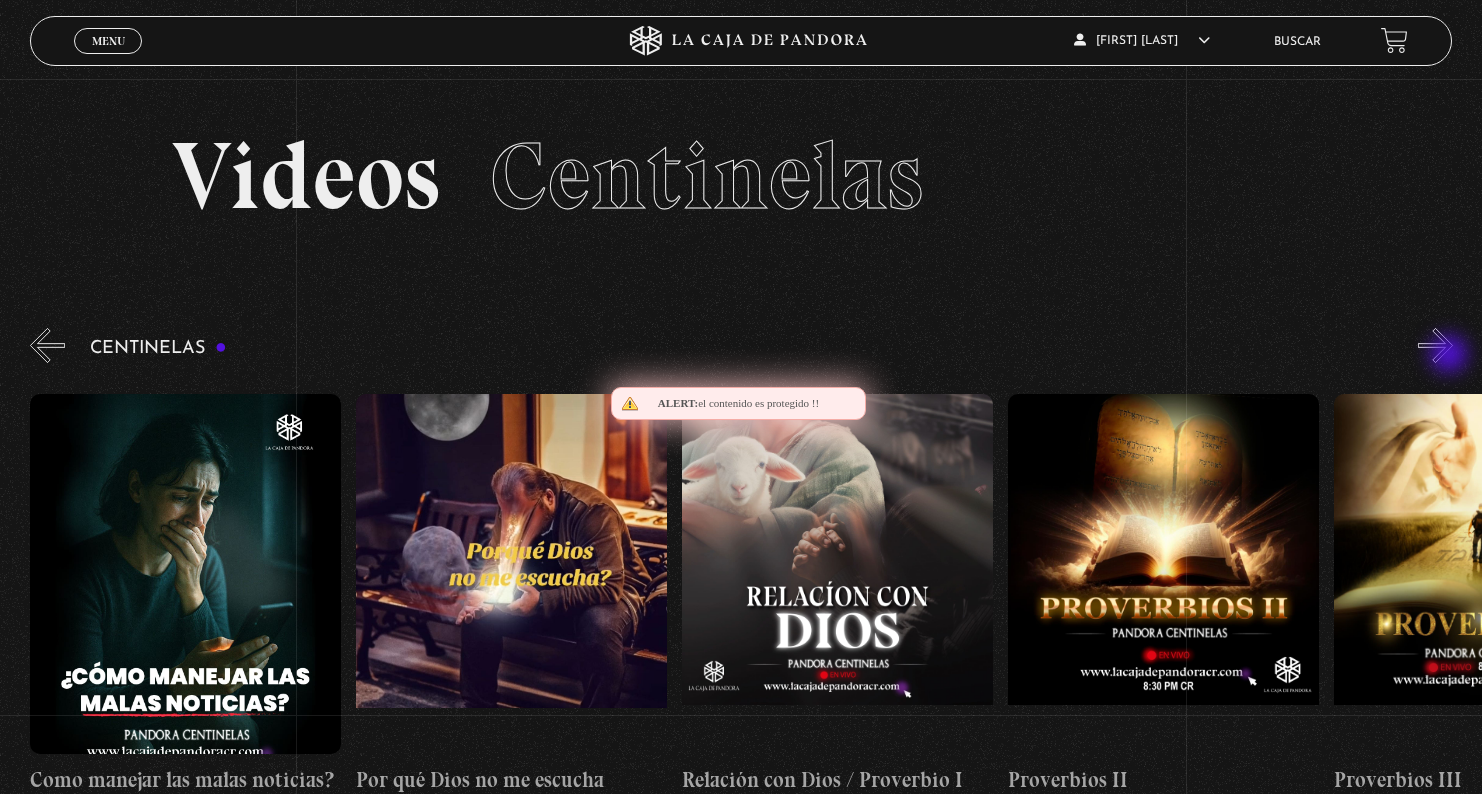 click on "»" at bounding box center (1435, 345) 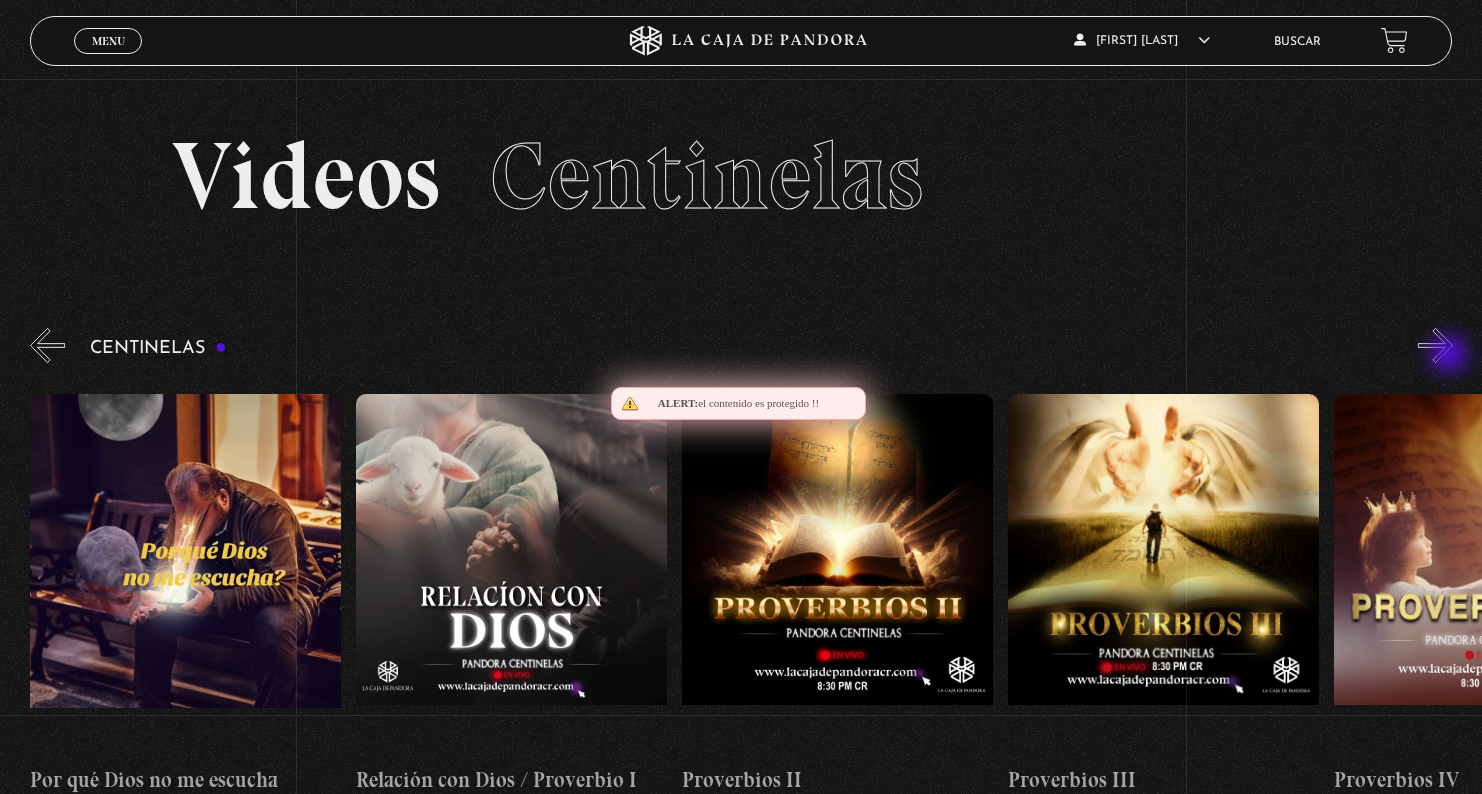 click on "»" at bounding box center [1435, 345] 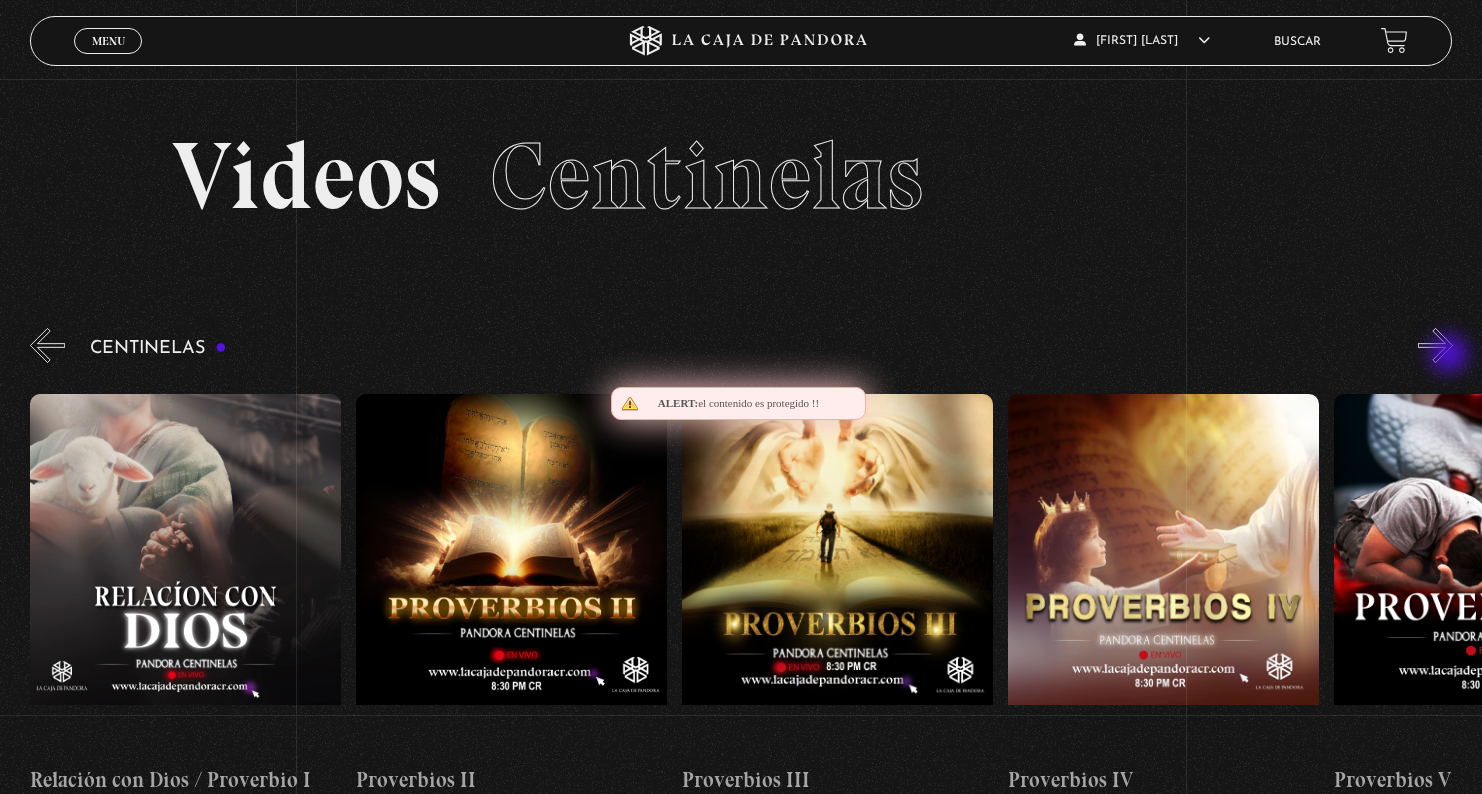 click on "»" at bounding box center [1435, 345] 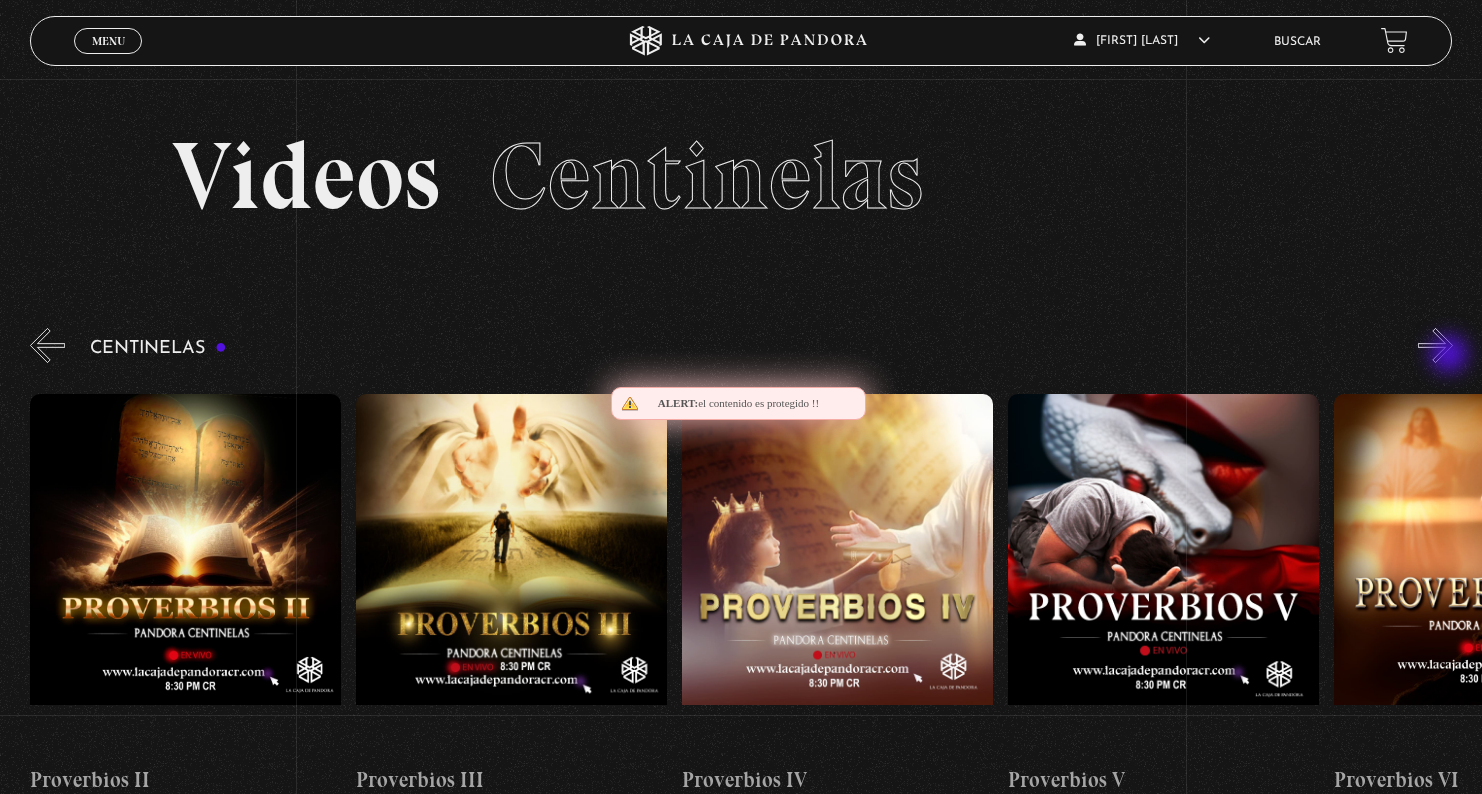 click on "»" at bounding box center (1435, 345) 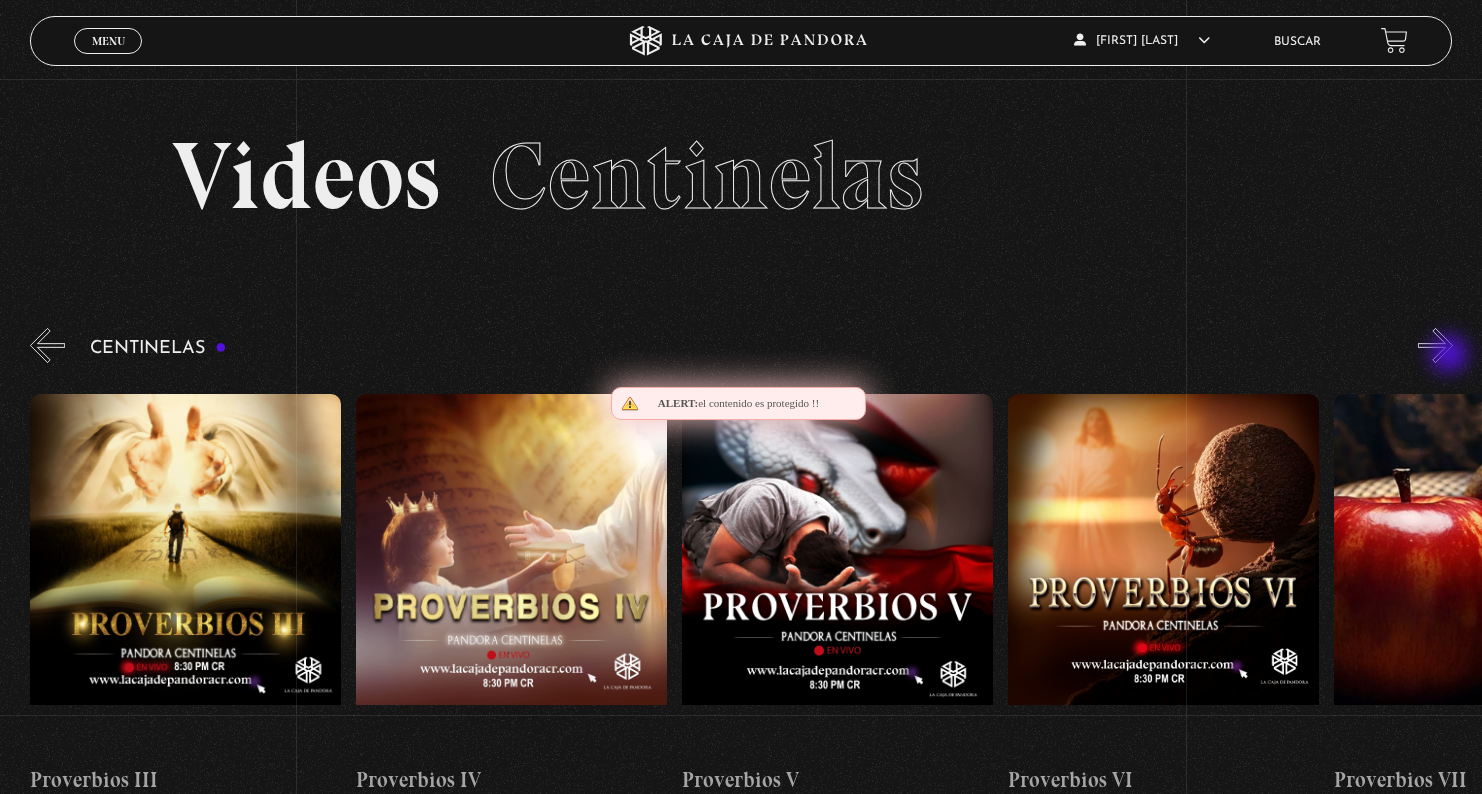 click on "»" at bounding box center (1435, 345) 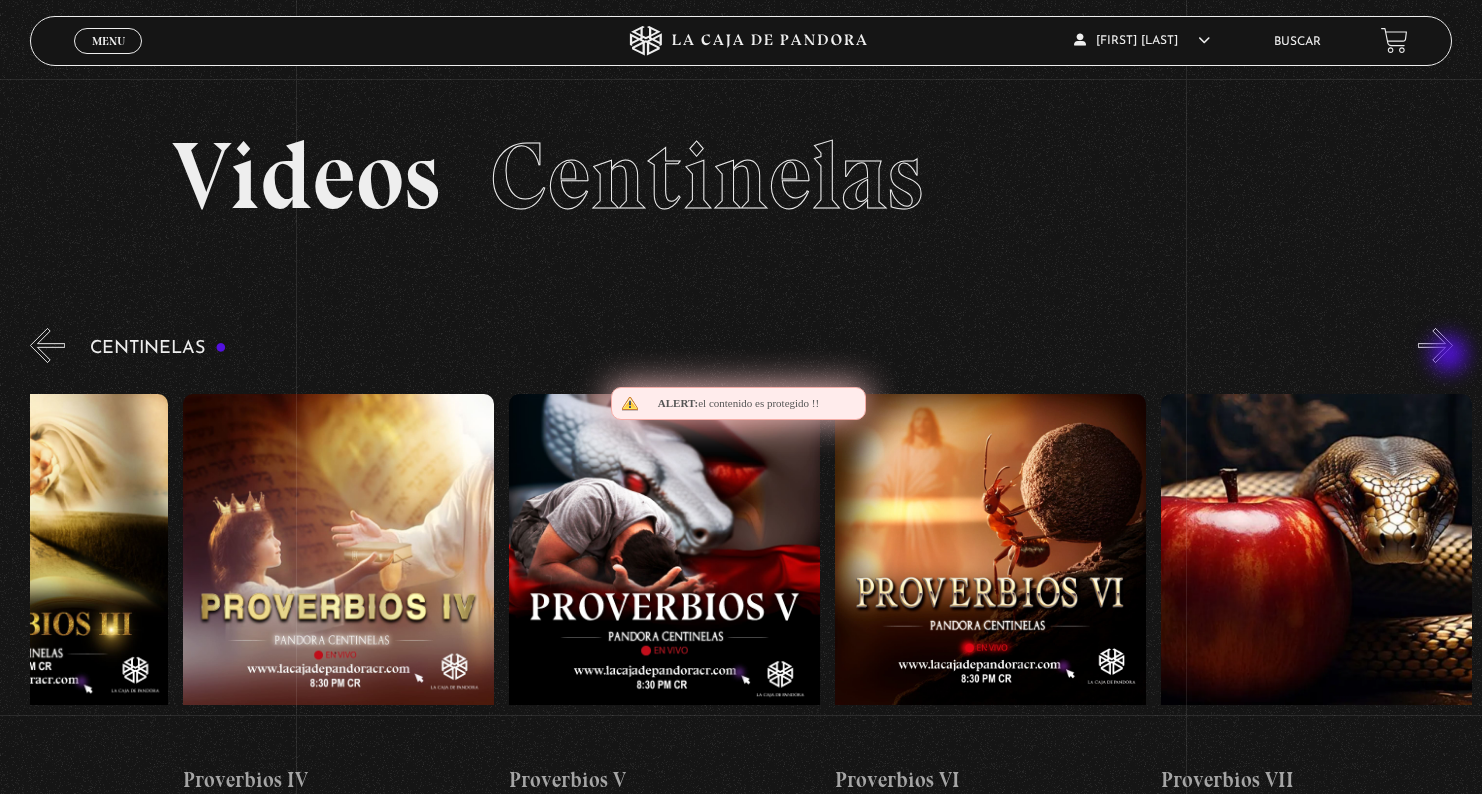 click on "»" at bounding box center (1435, 345) 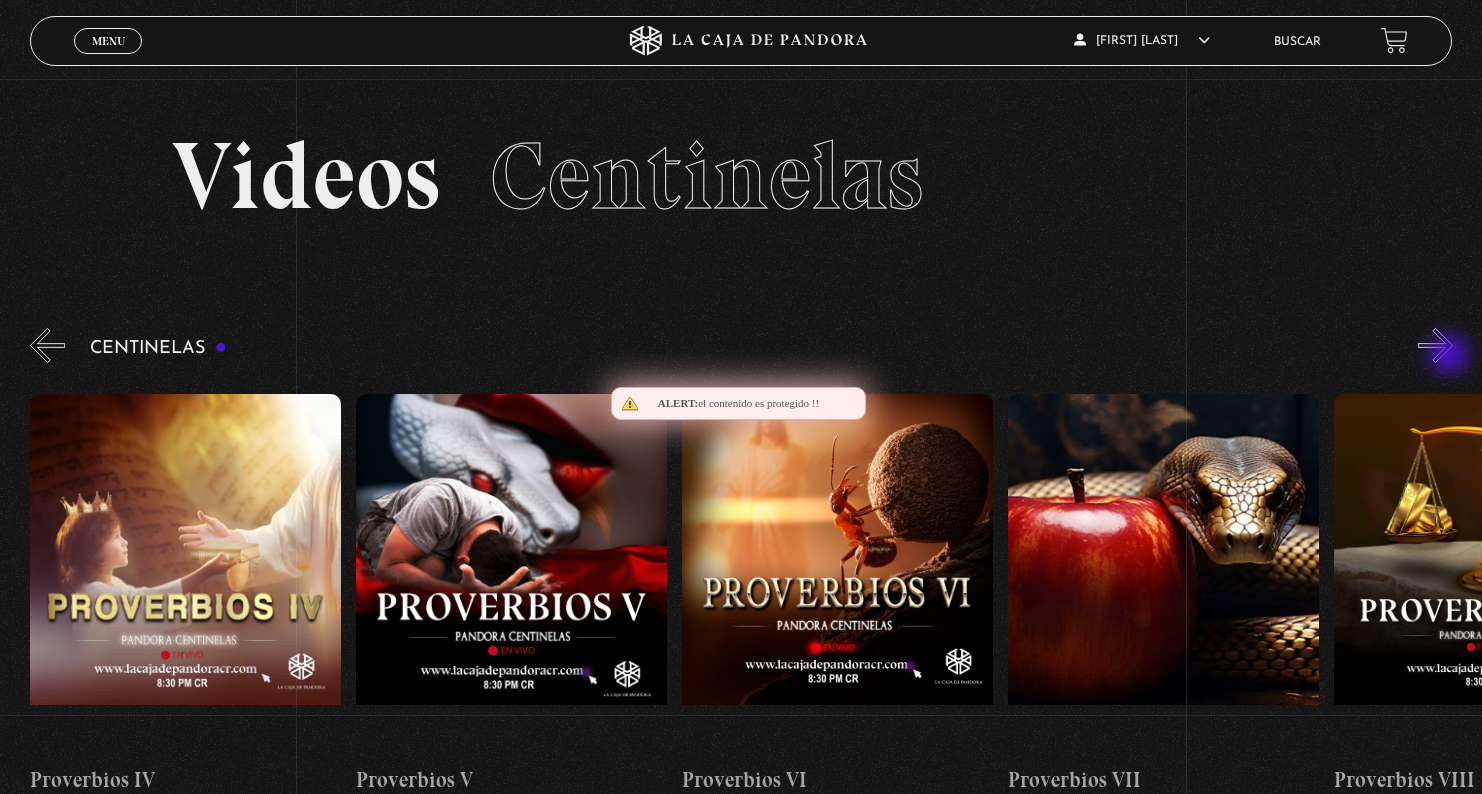 click on "»" at bounding box center [1435, 345] 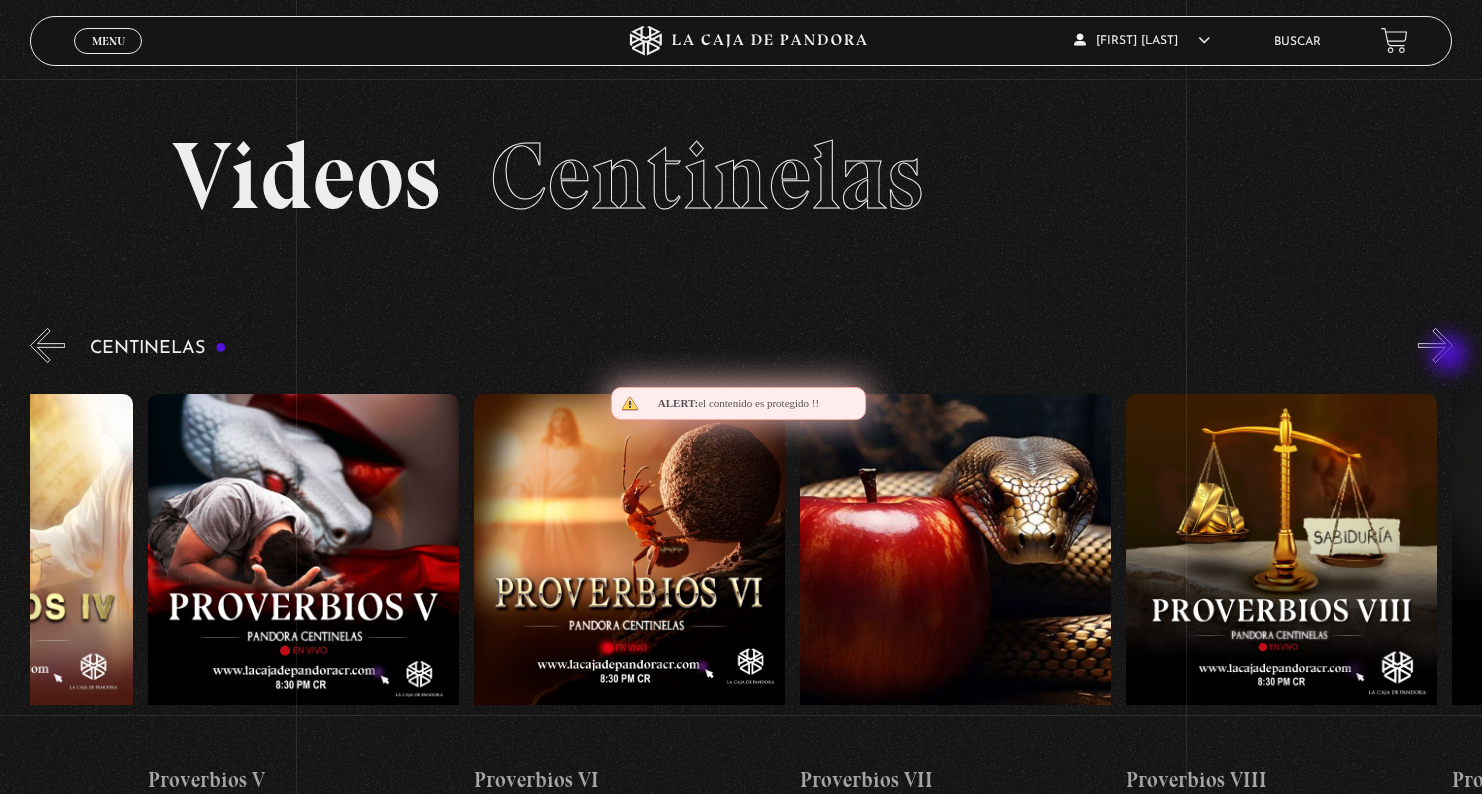 click on "»" at bounding box center (1435, 345) 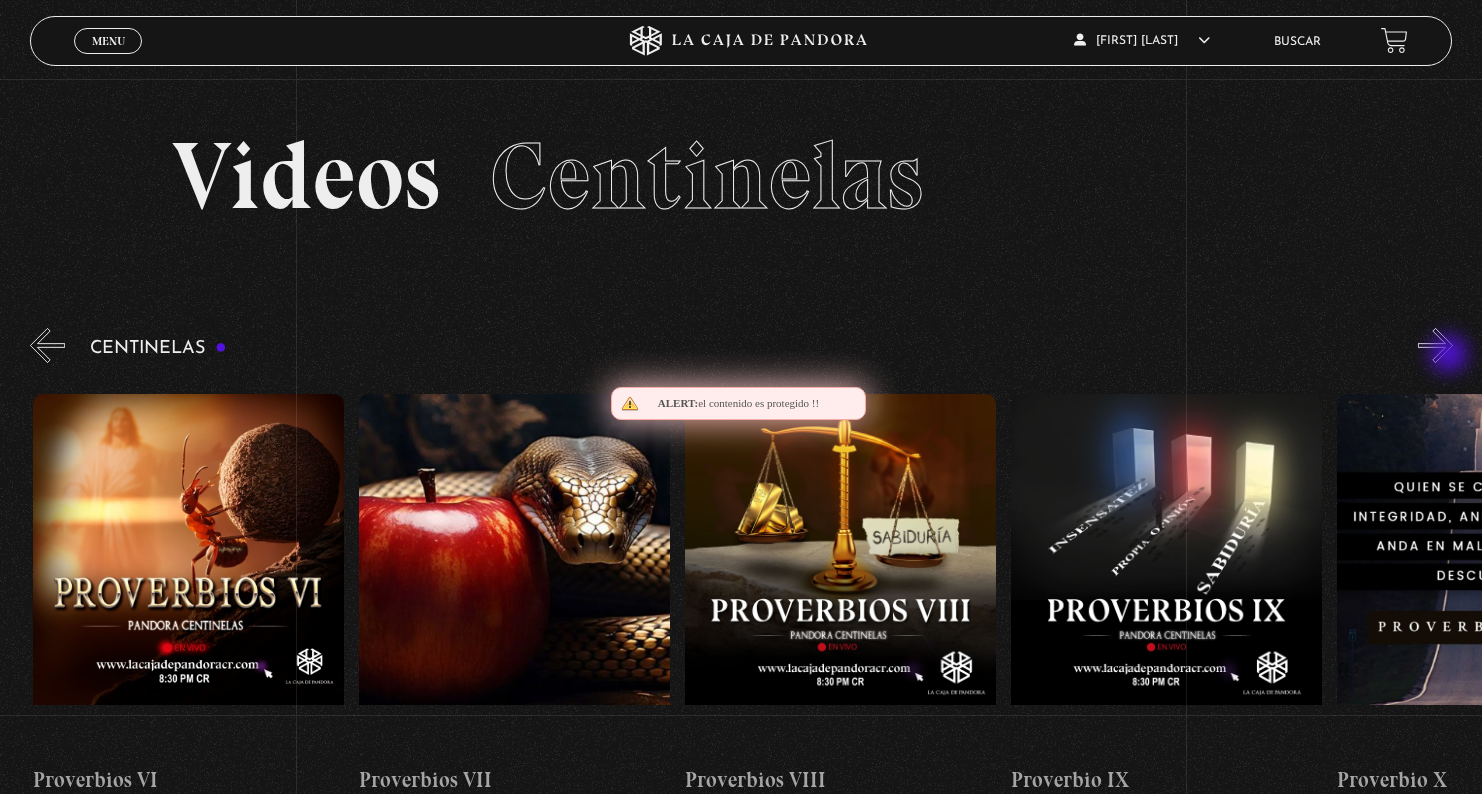 click on "»" at bounding box center (1435, 345) 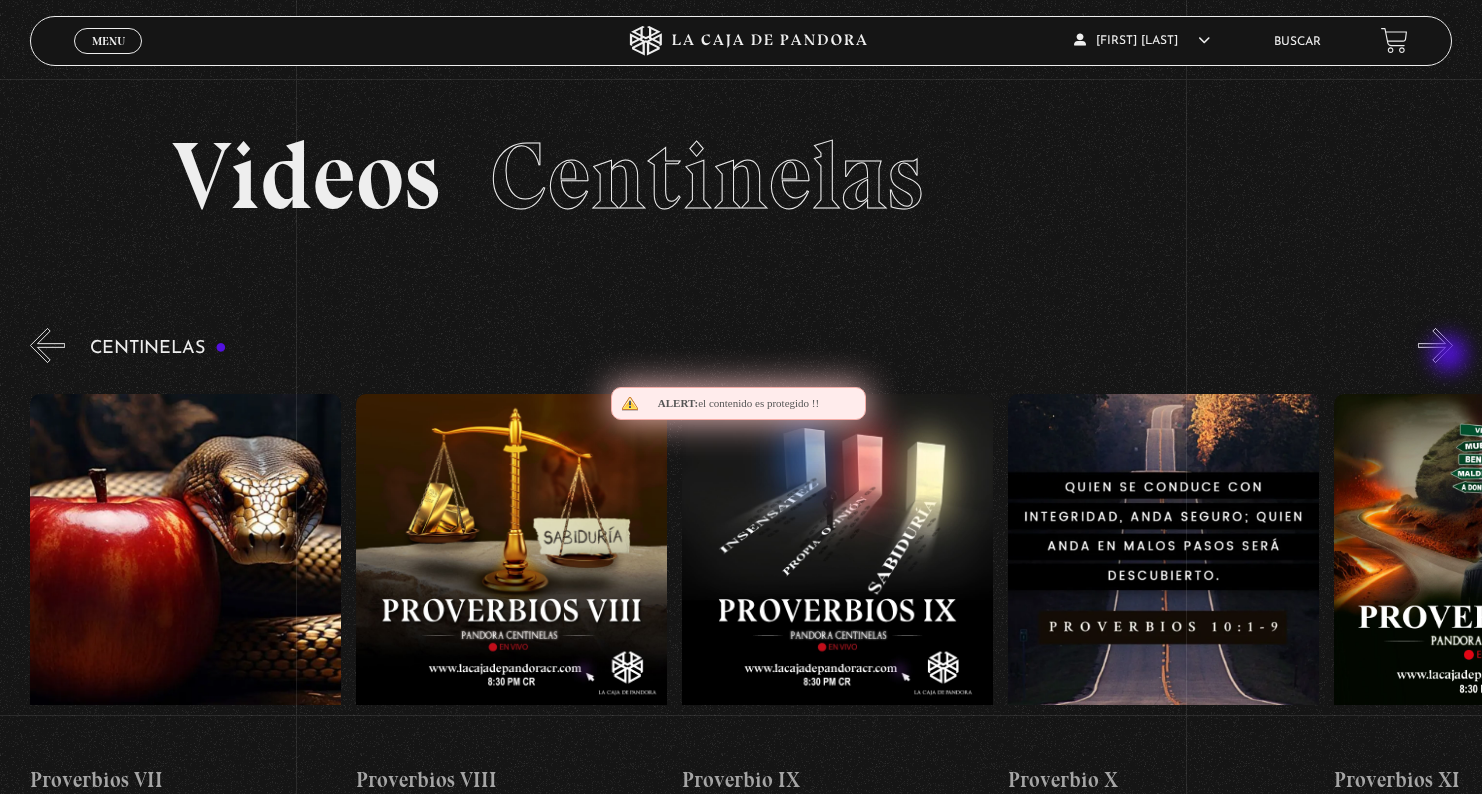 click on "»" at bounding box center (1435, 345) 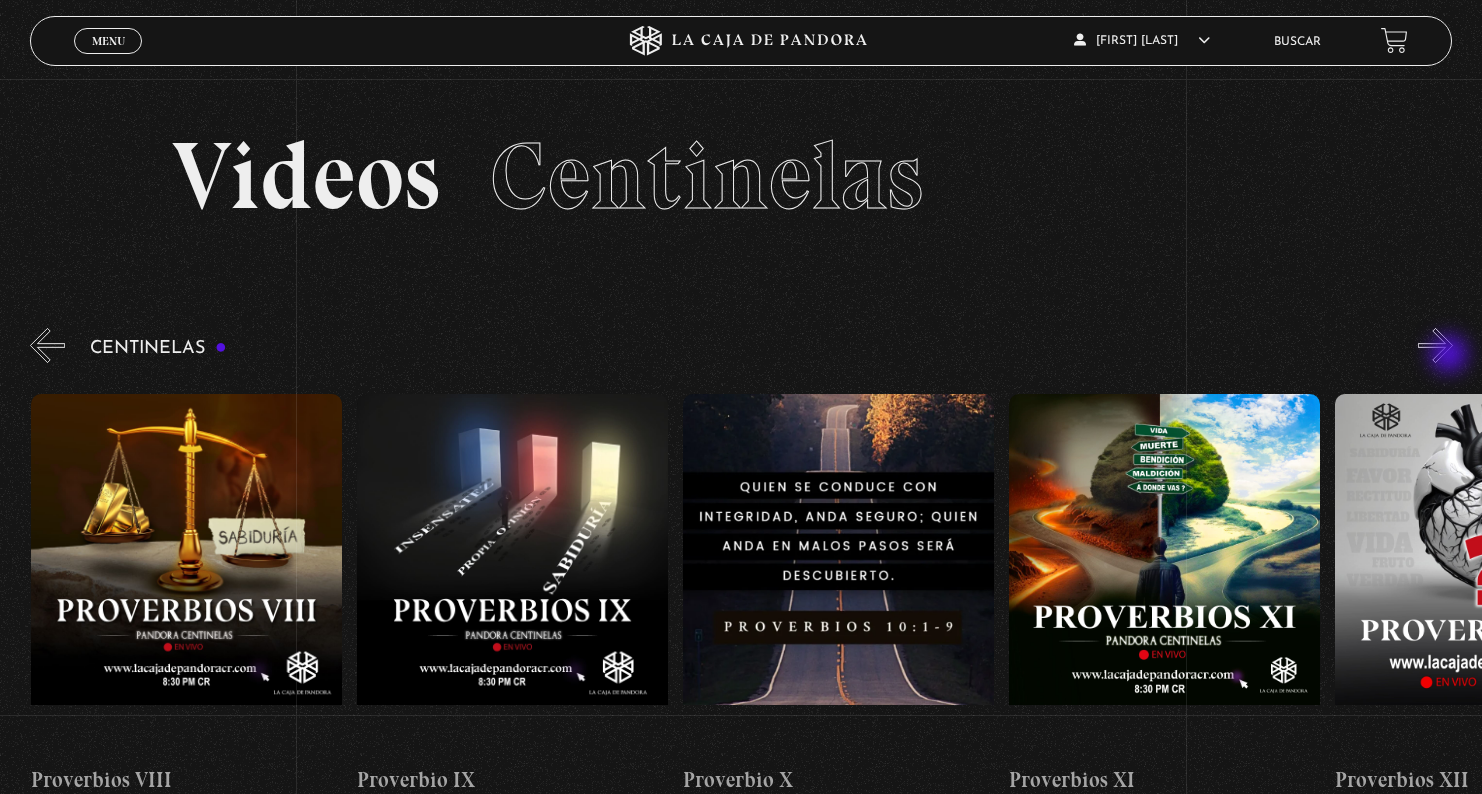 scroll, scrollTop: 0, scrollLeft: 3260, axis: horizontal 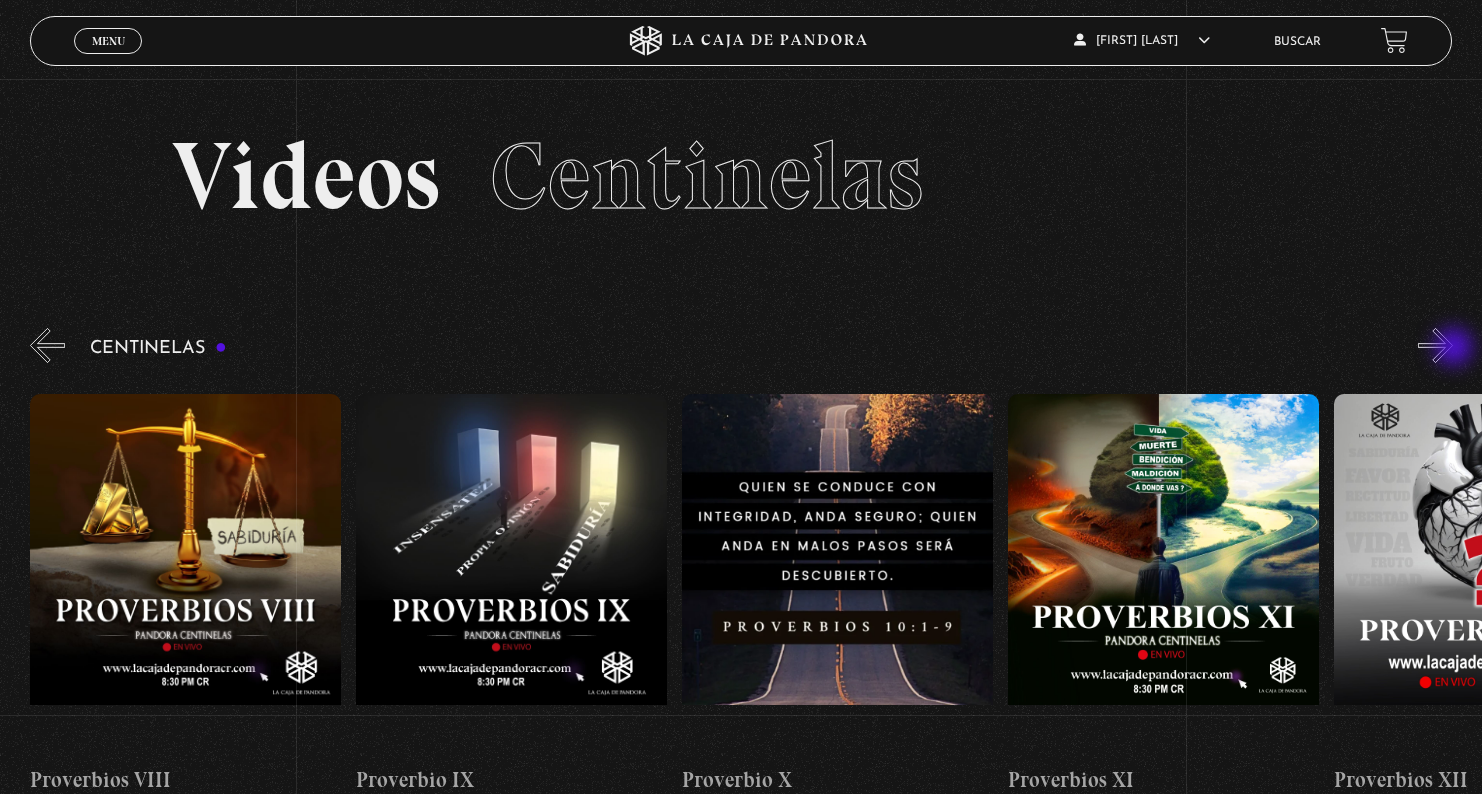 click on "»" at bounding box center (1435, 345) 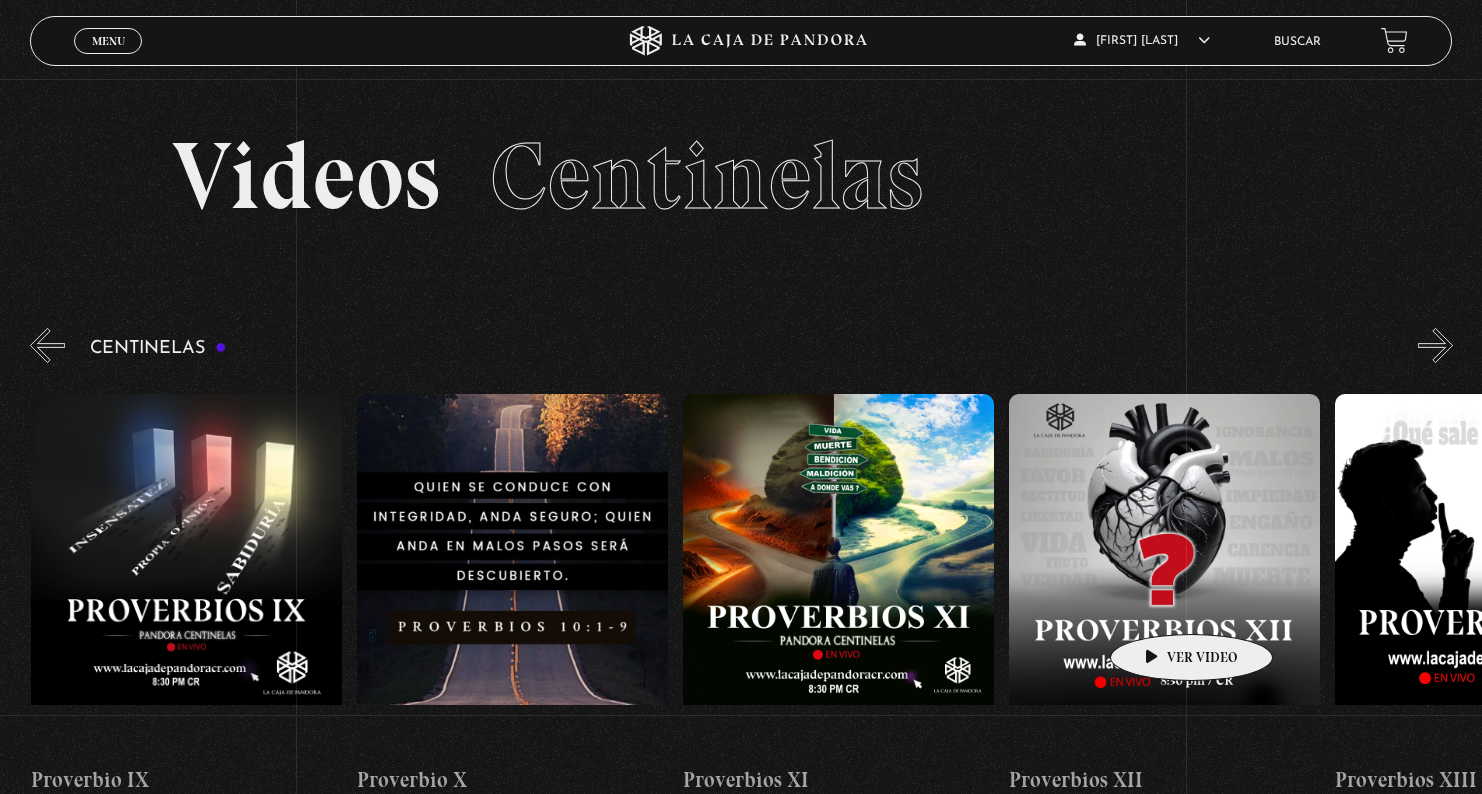 click at bounding box center [1164, 574] 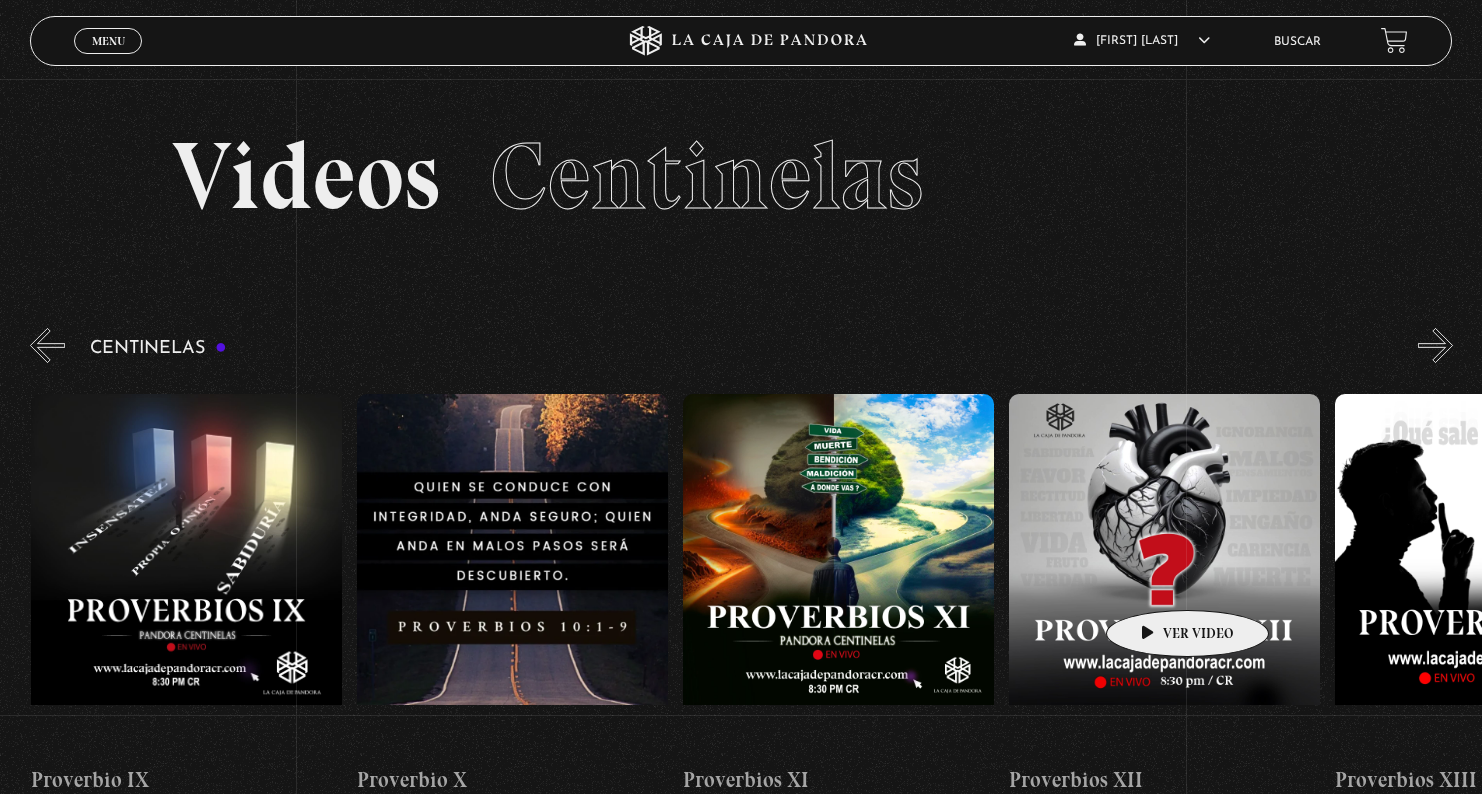 scroll, scrollTop: 0, scrollLeft: 3586, axis: horizontal 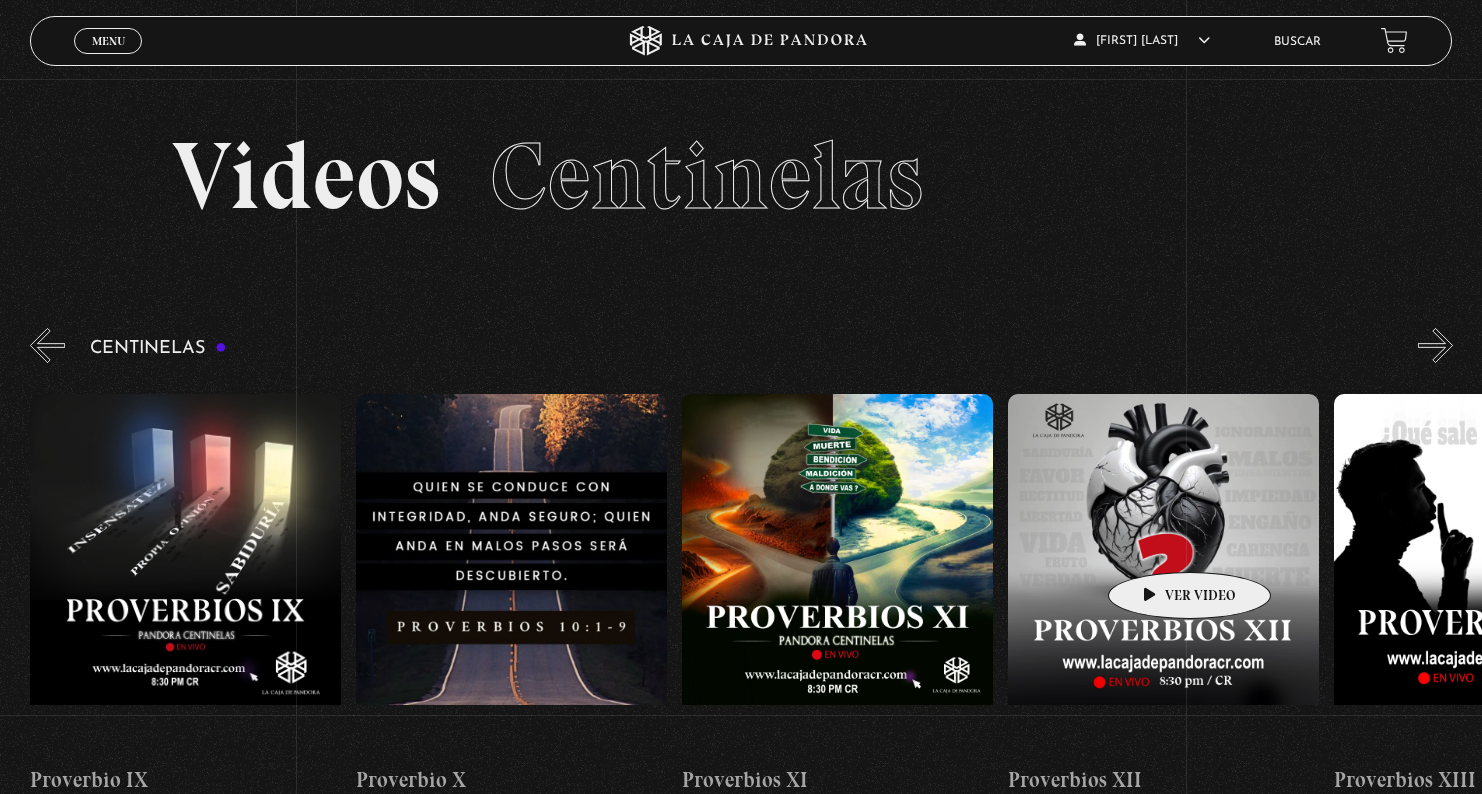 click at bounding box center (1163, 574) 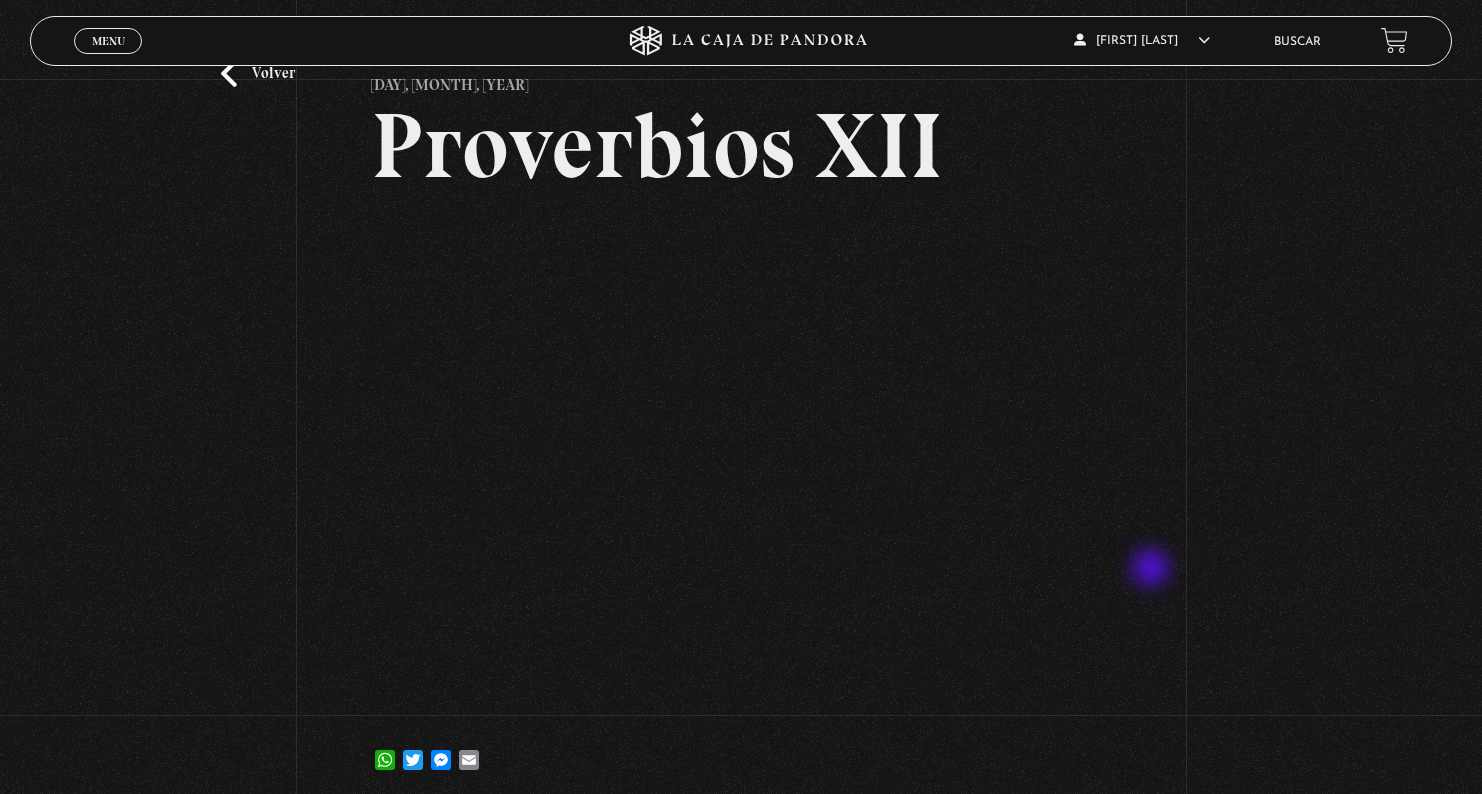 scroll, scrollTop: 121, scrollLeft: 0, axis: vertical 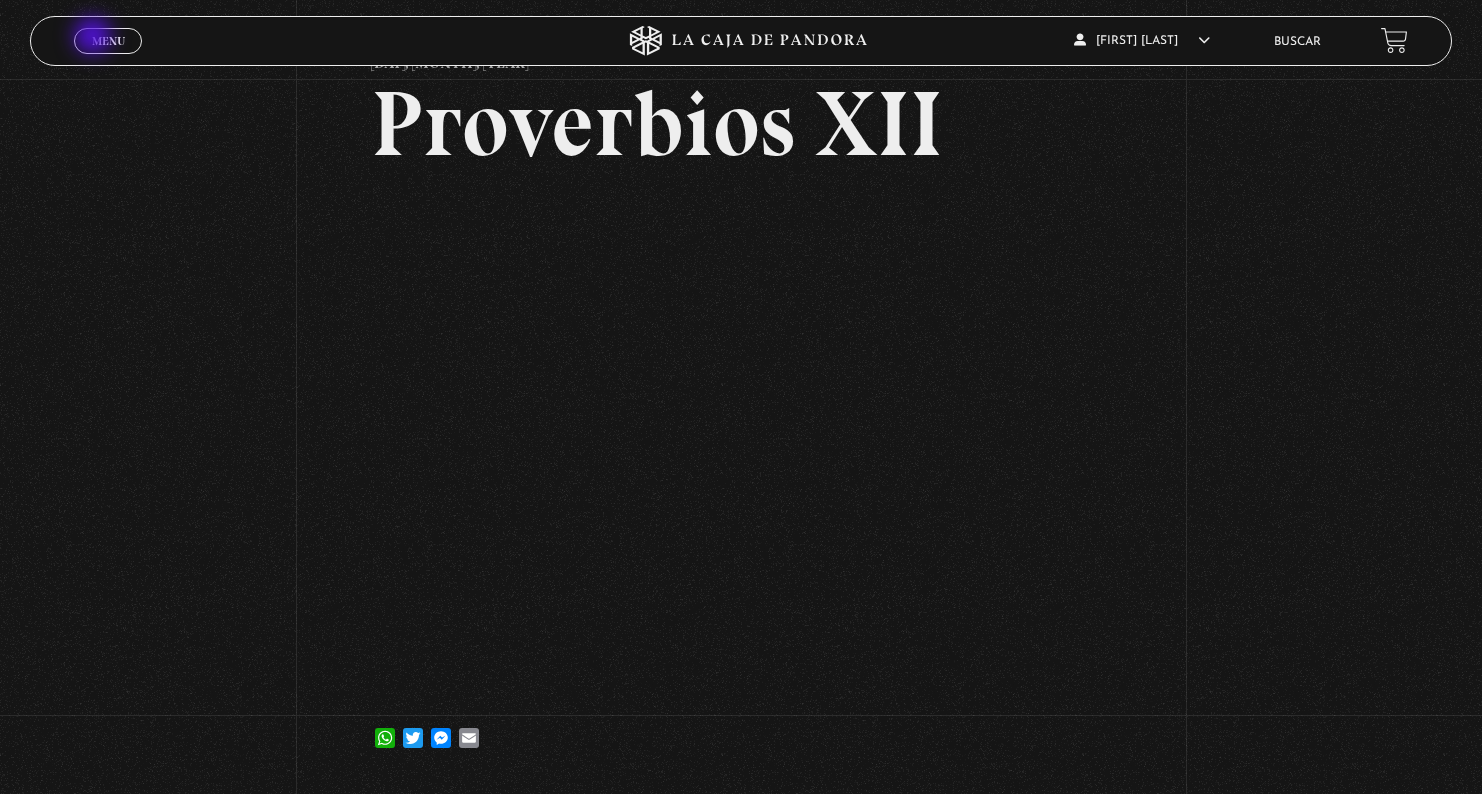 click on "Menu" at bounding box center [108, 41] 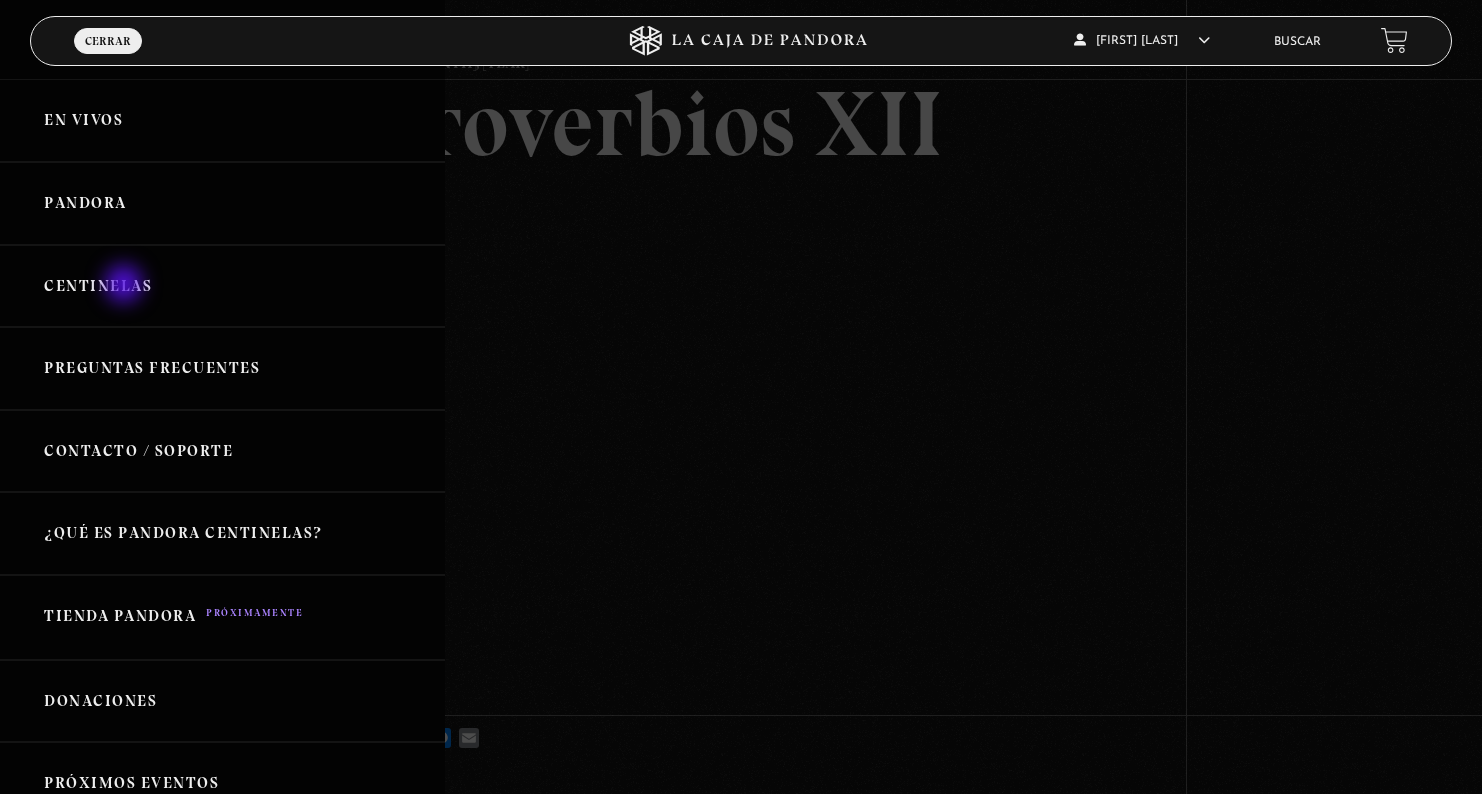 click on "Centinelas" at bounding box center (222, 286) 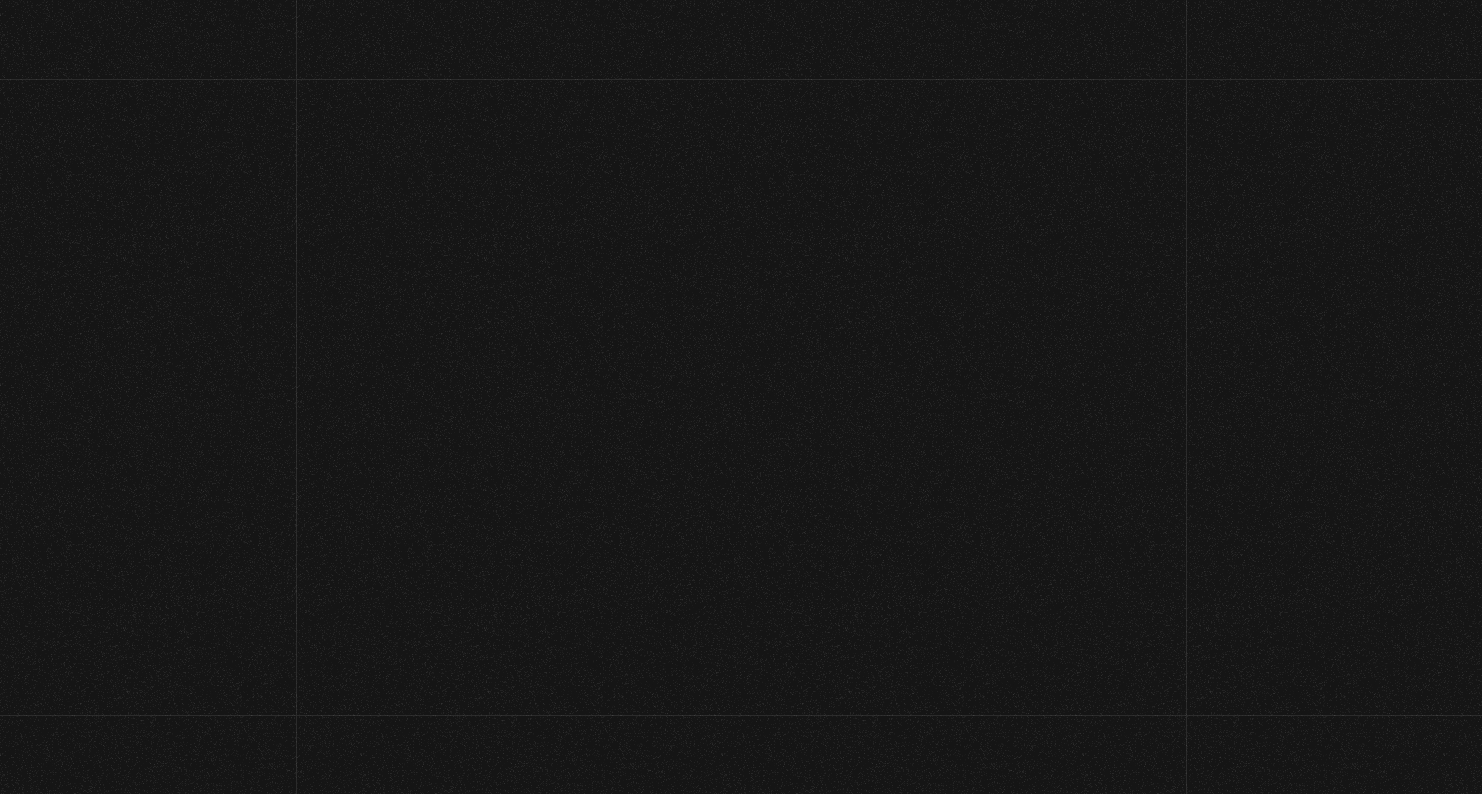 scroll, scrollTop: 0, scrollLeft: 0, axis: both 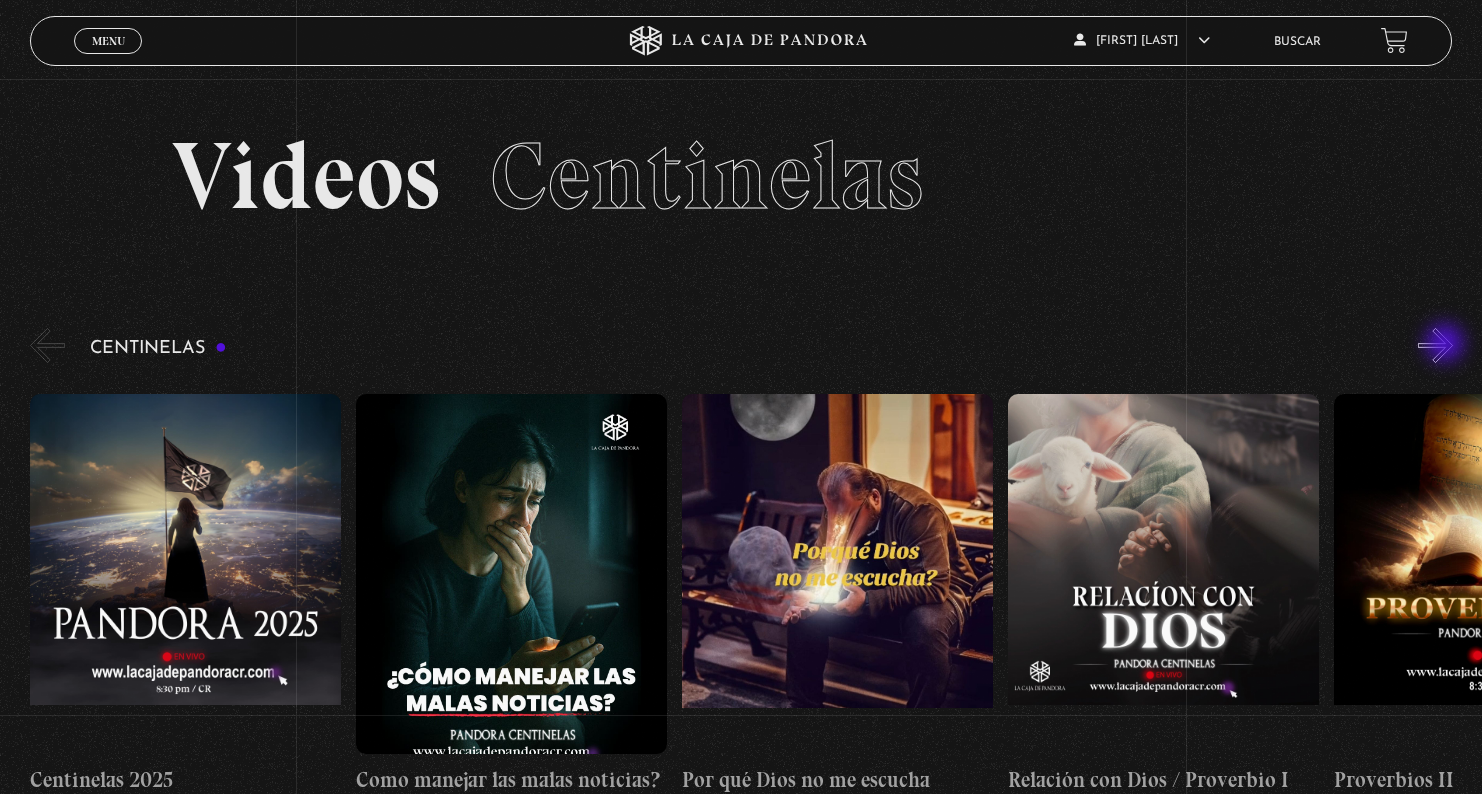 click on "»" at bounding box center (1435, 345) 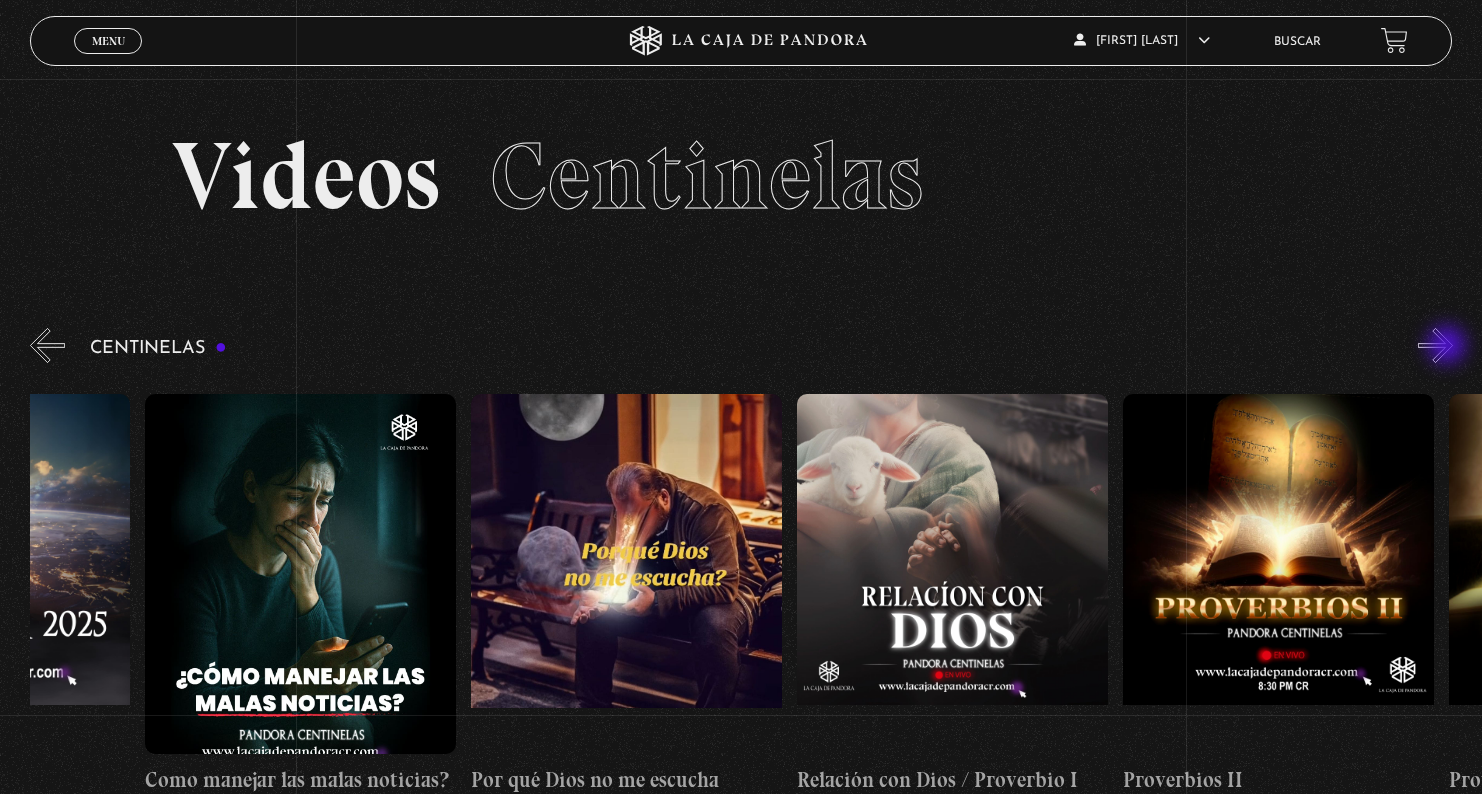 click on "»" at bounding box center [1435, 345] 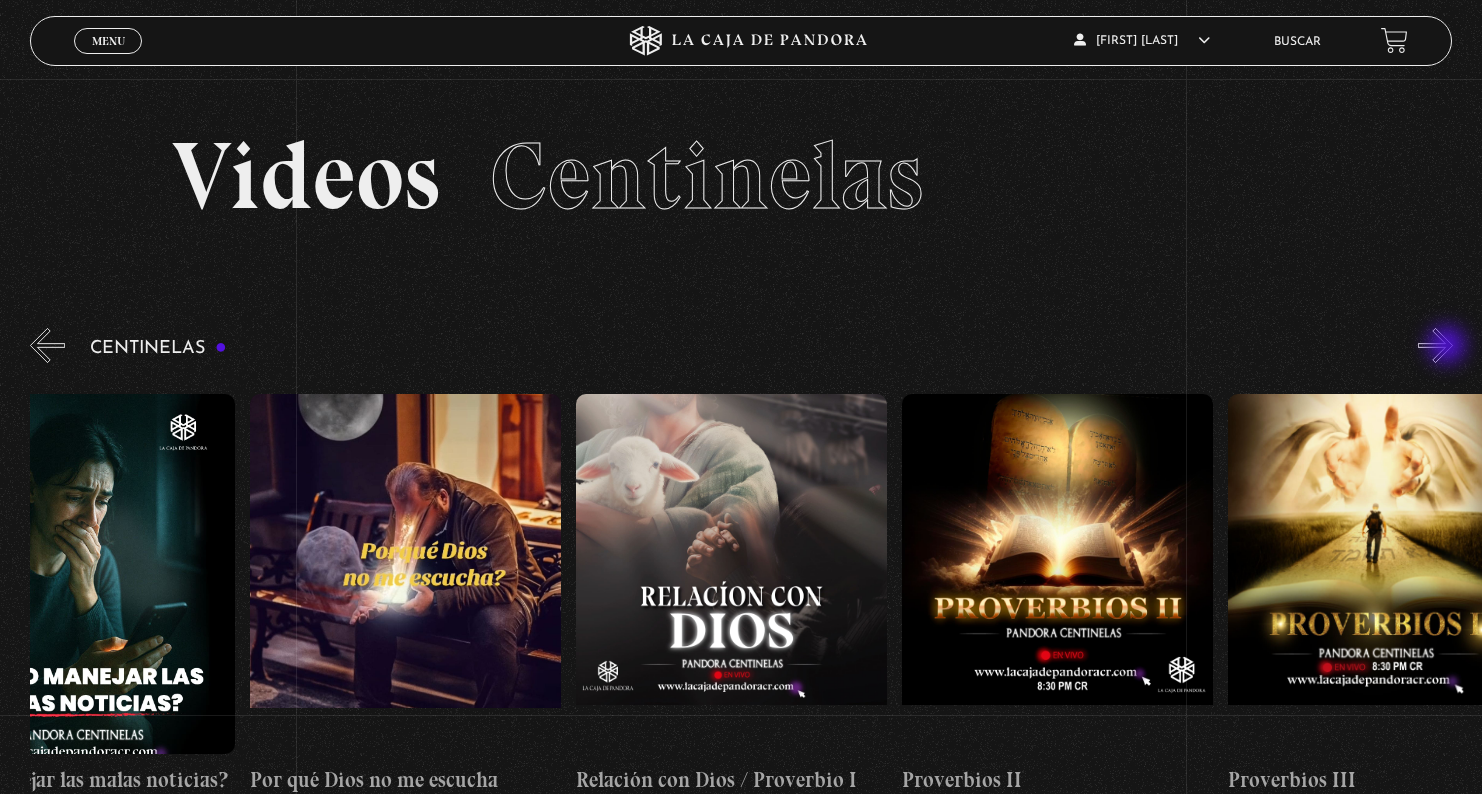 click on "»" at bounding box center (1435, 345) 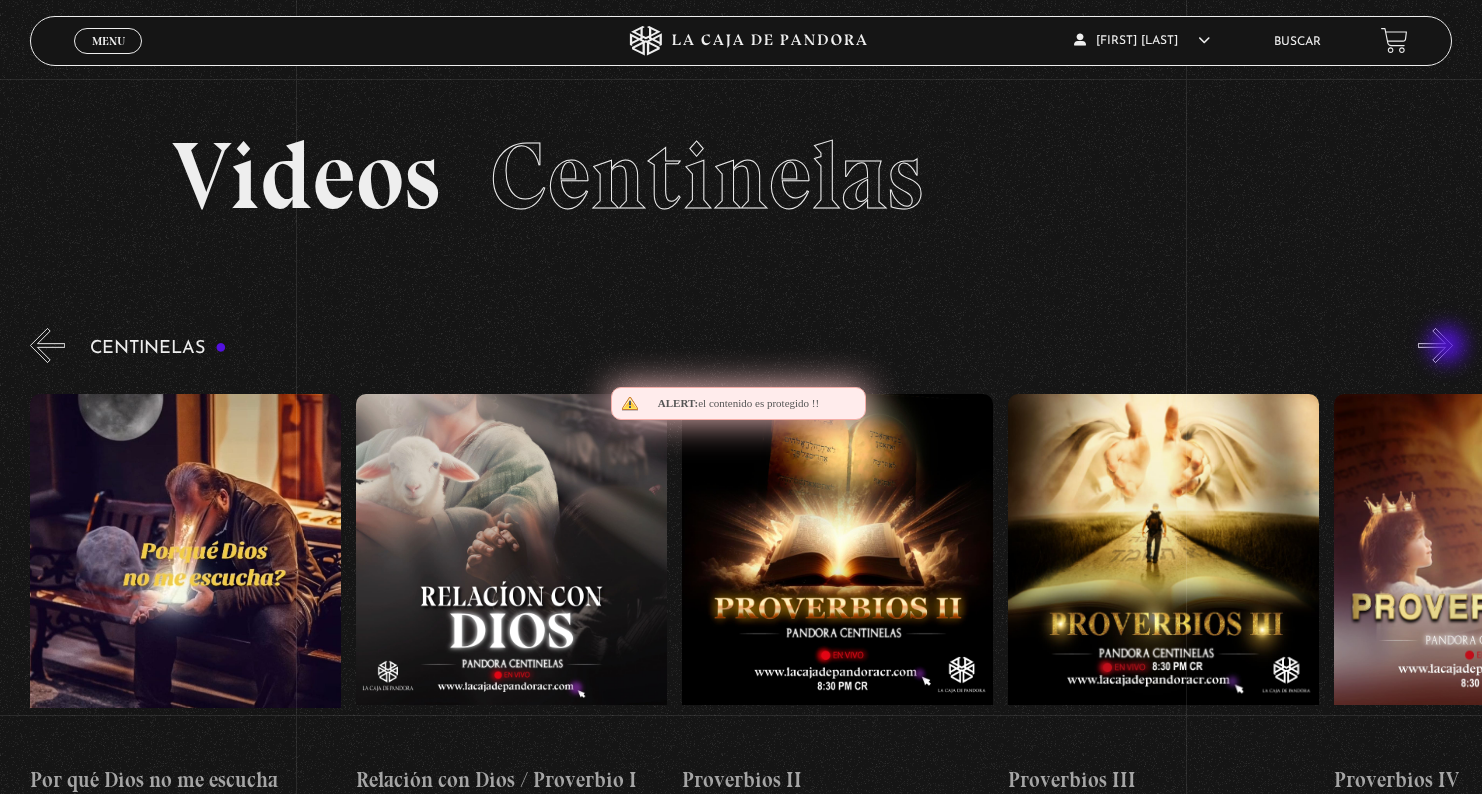 click on "»" at bounding box center (1435, 345) 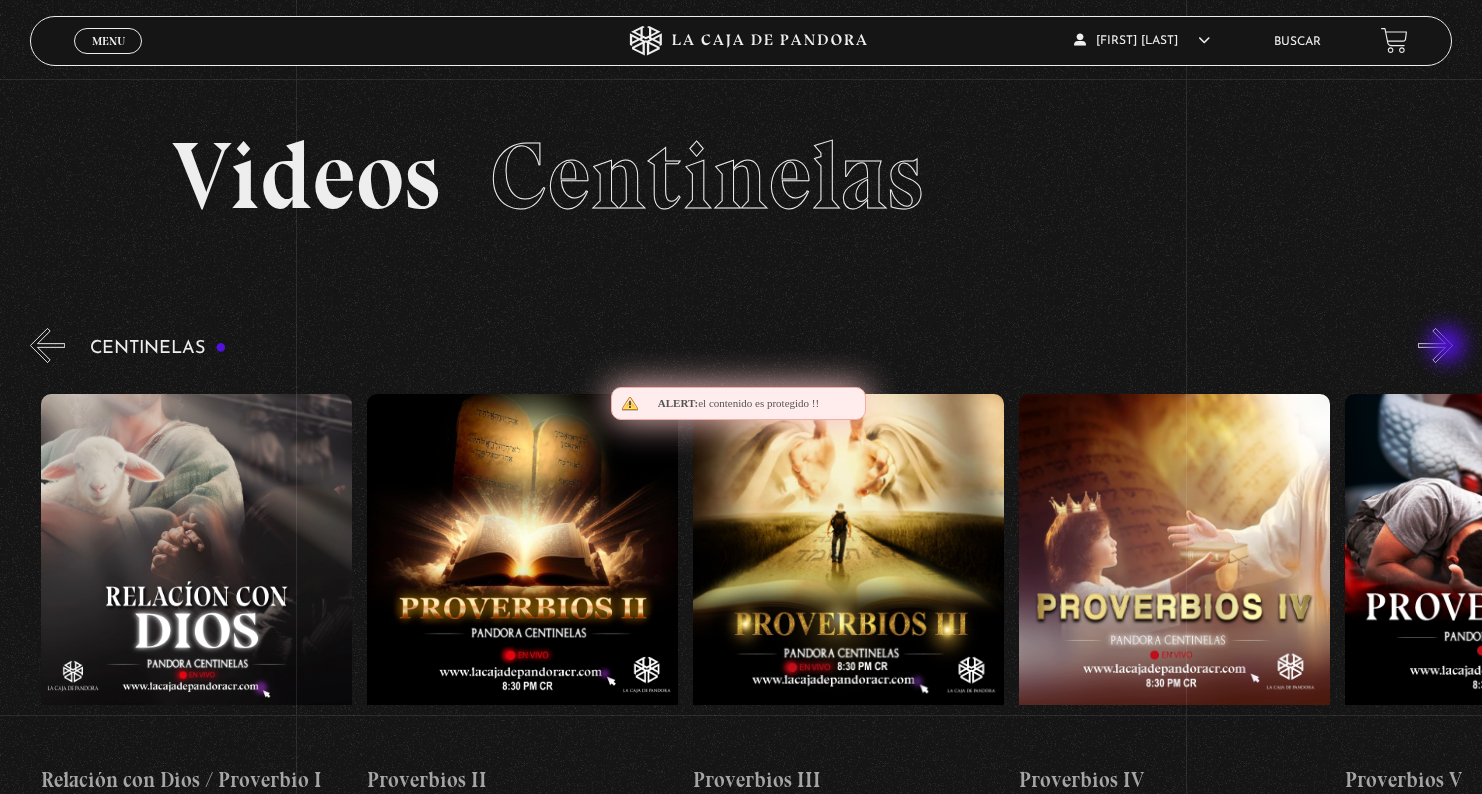 click on "»" at bounding box center (1435, 345) 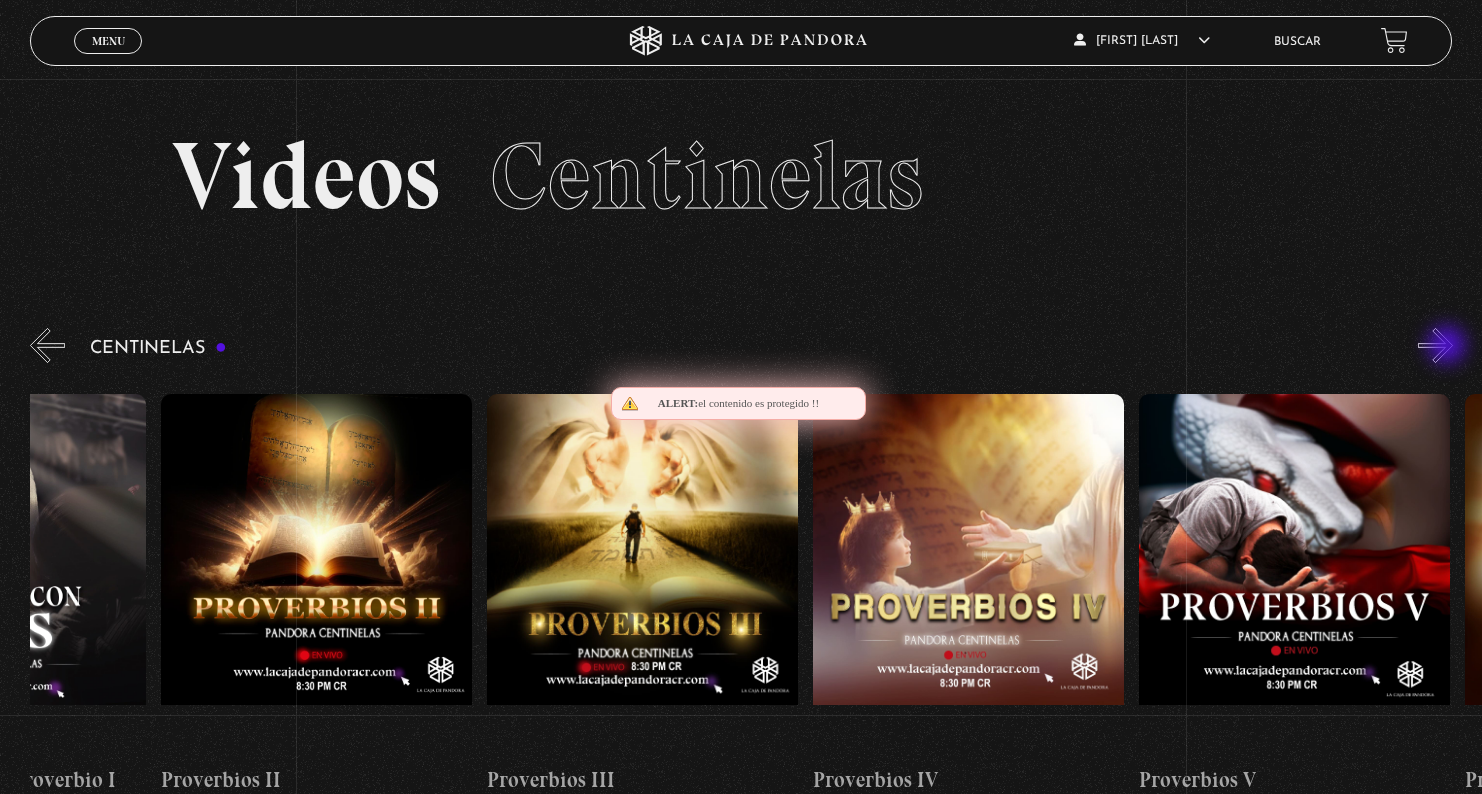 click on "»" at bounding box center (1435, 345) 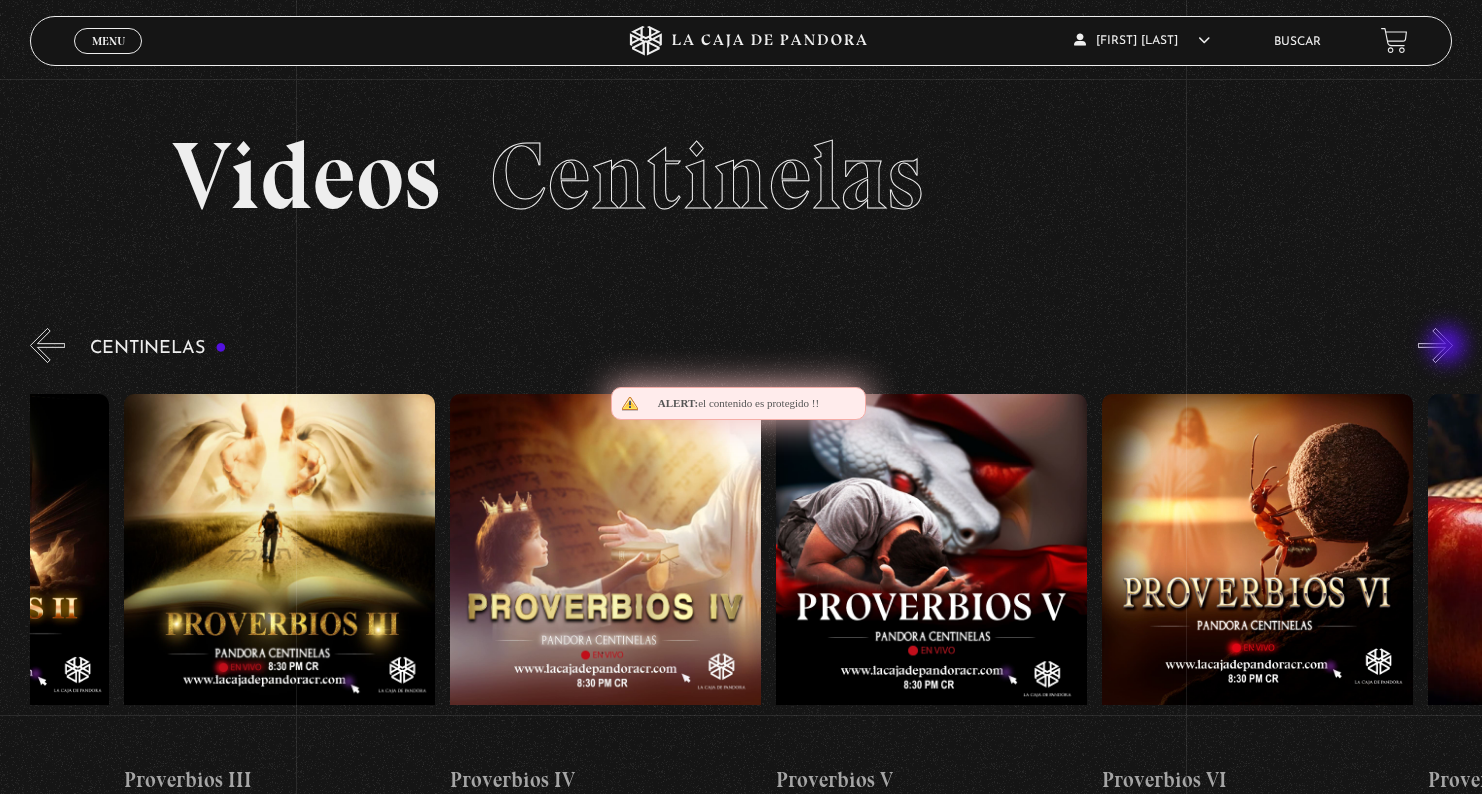 click on "»" at bounding box center (1435, 345) 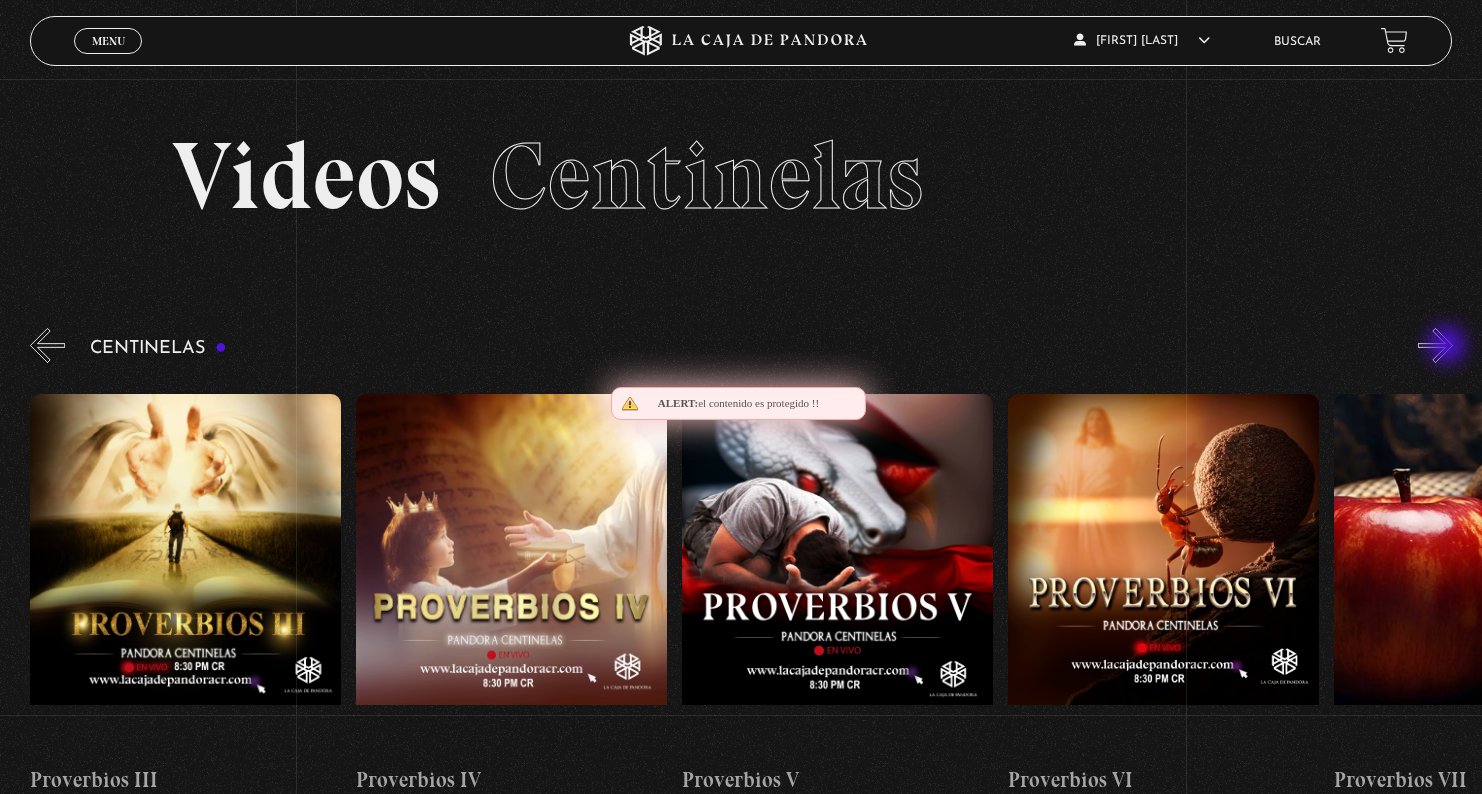 click on "»" at bounding box center (1435, 345) 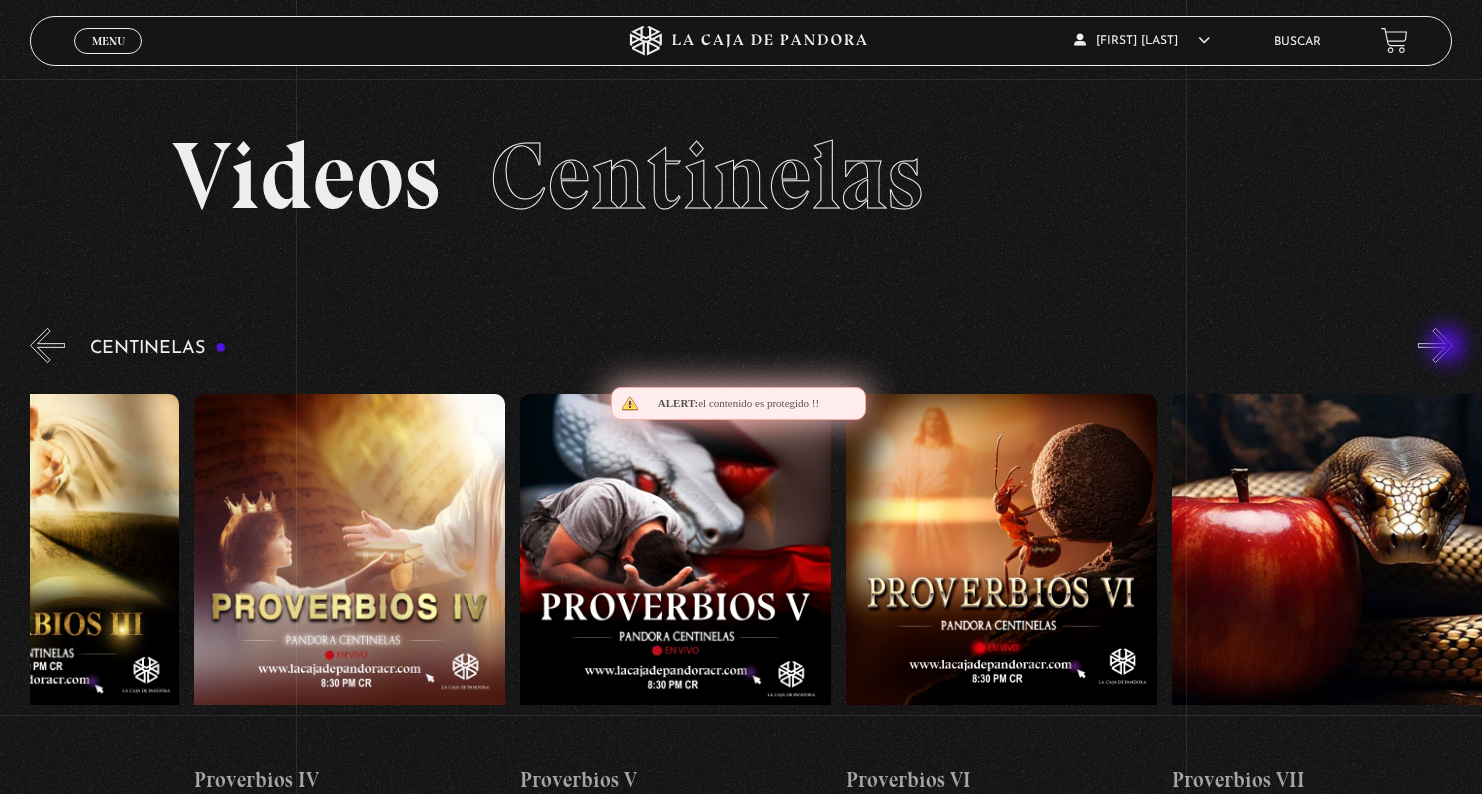 click on "»" at bounding box center (1435, 345) 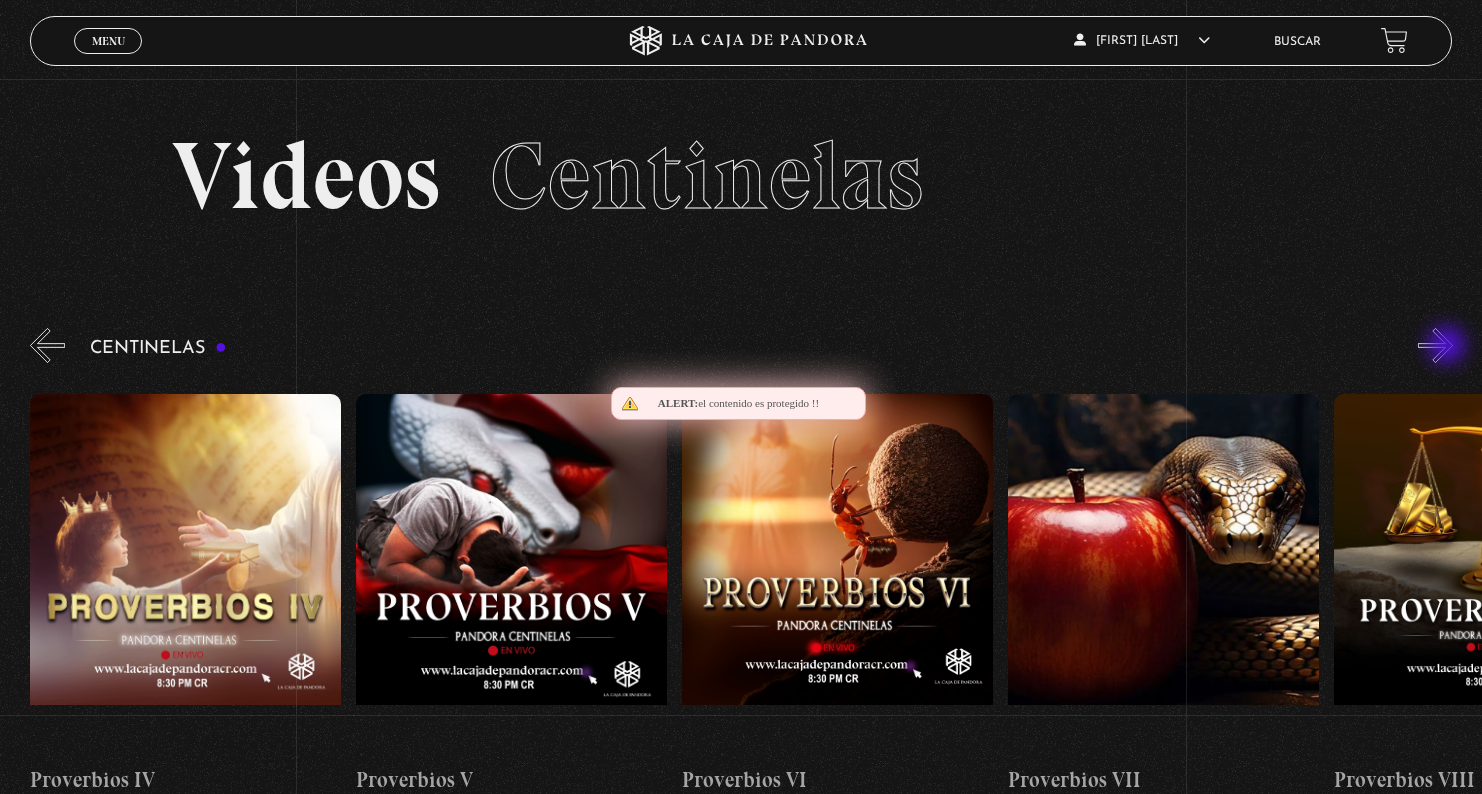click on "»" at bounding box center [1435, 345] 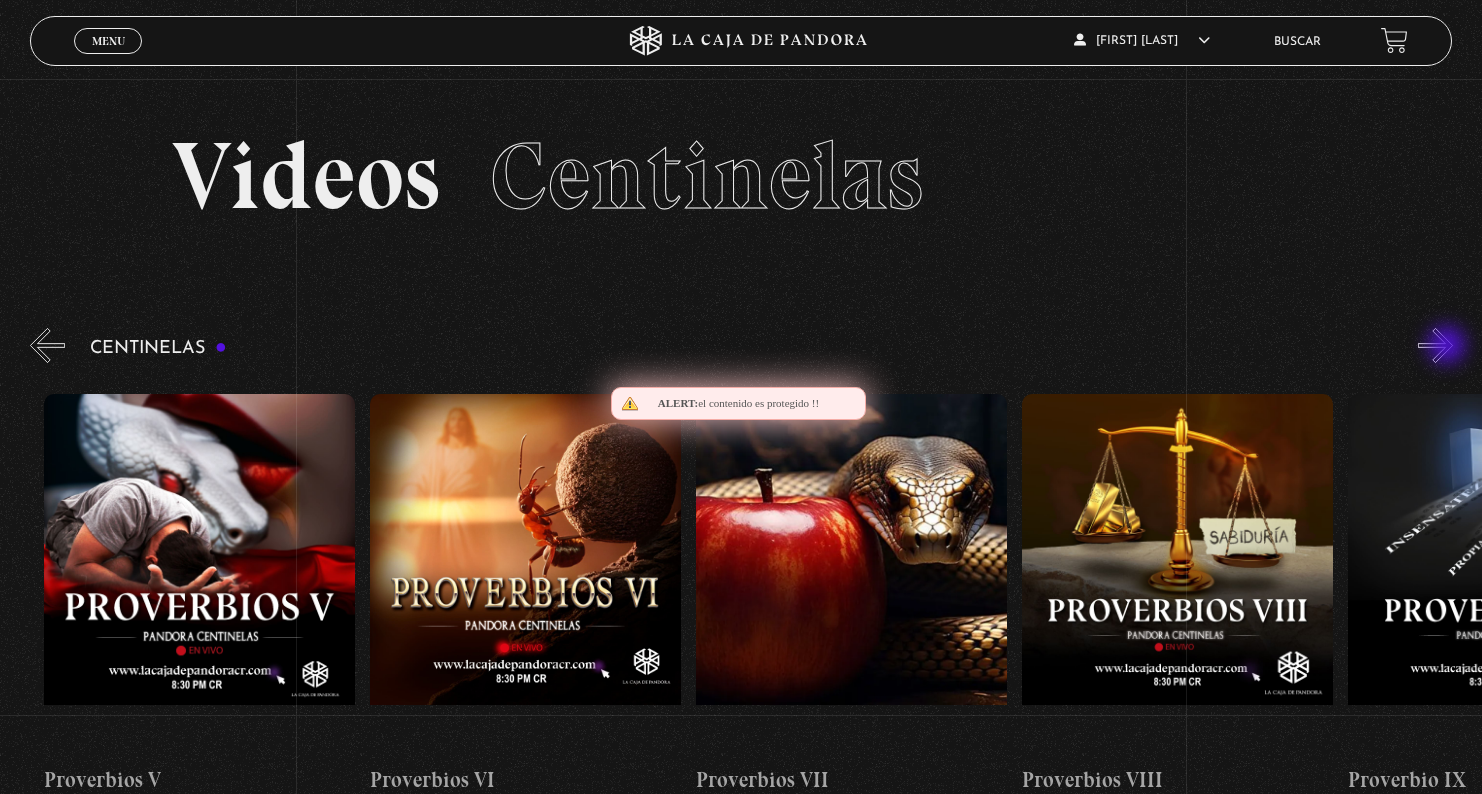 click on "»" at bounding box center (1435, 345) 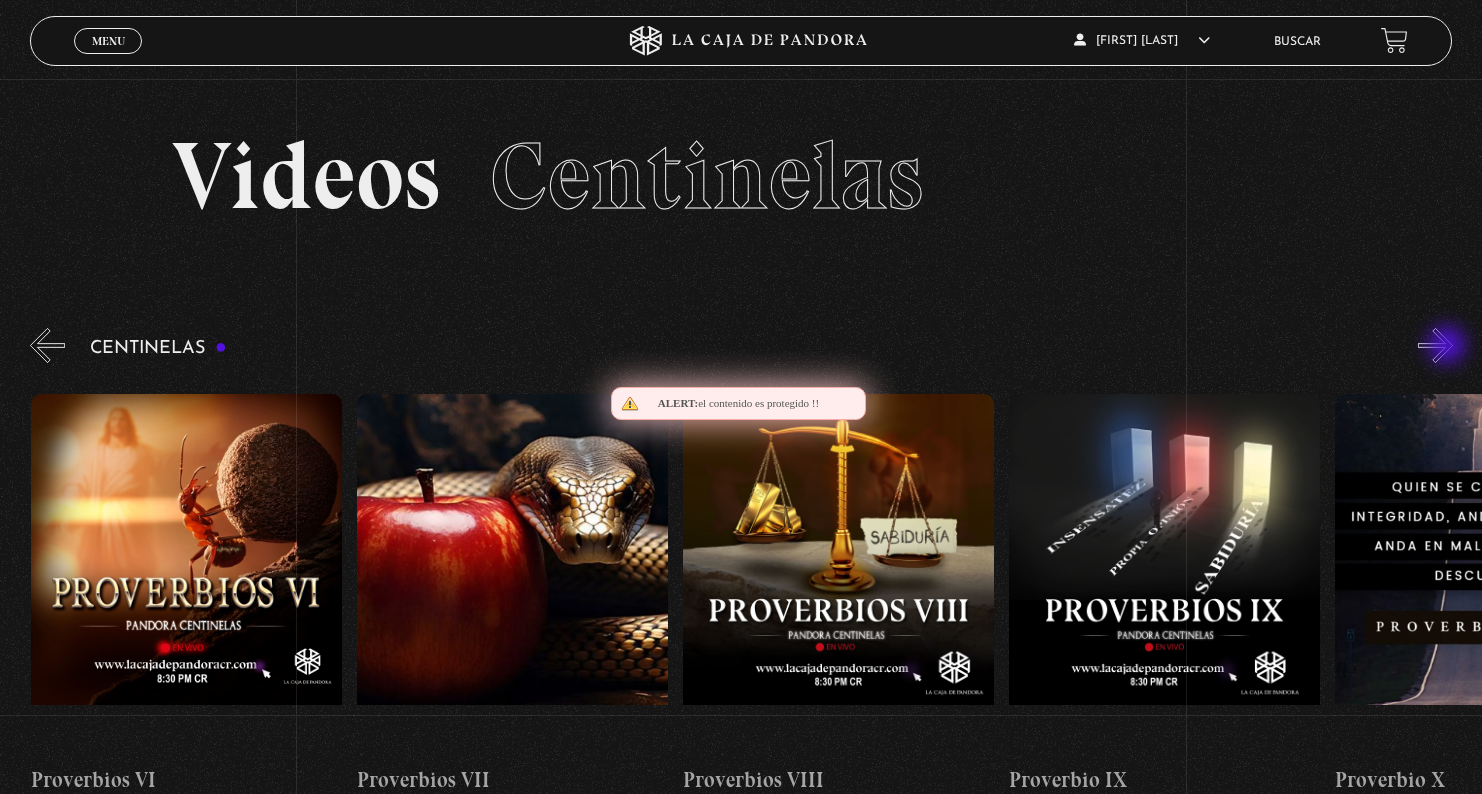 click on "»" at bounding box center [1435, 345] 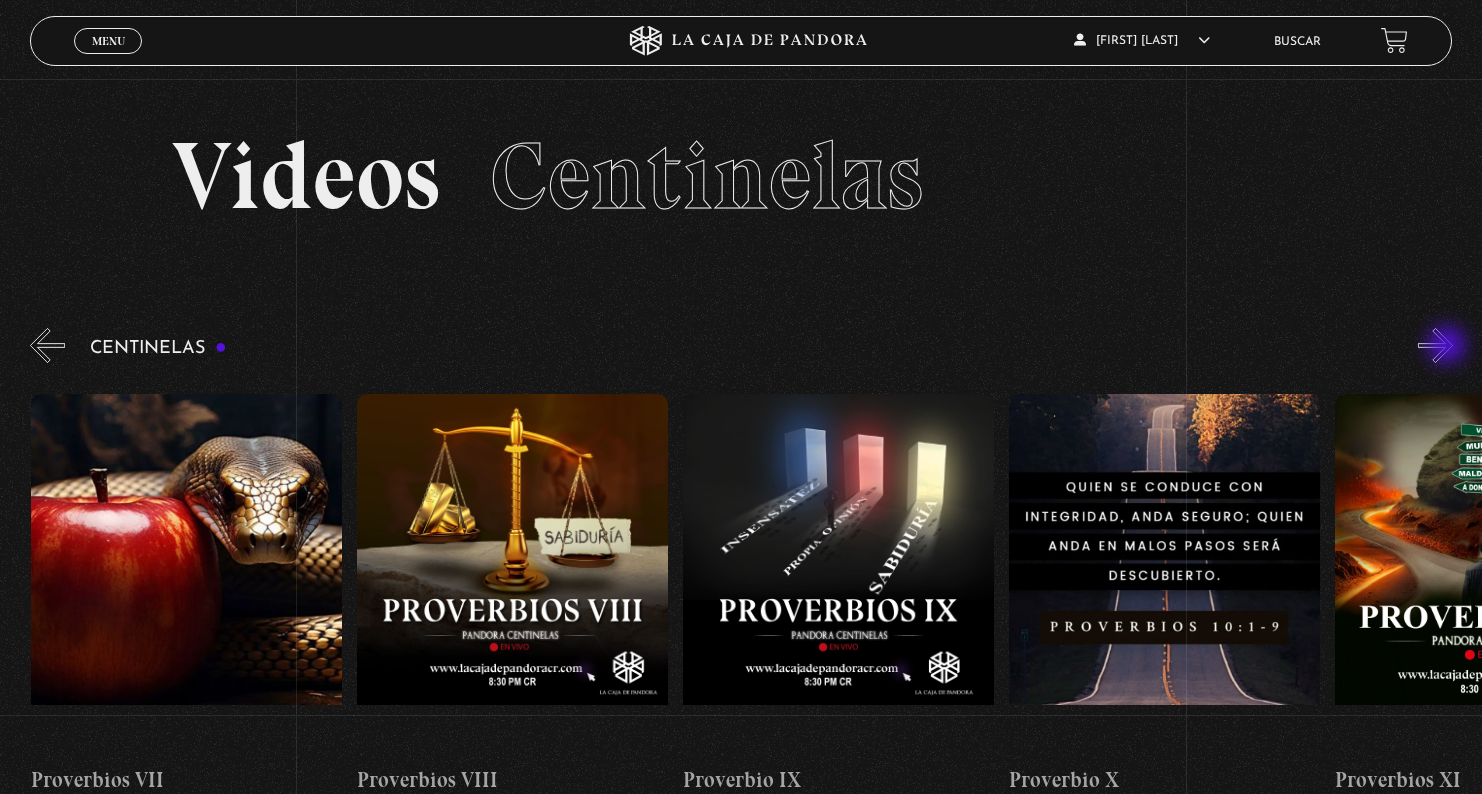 click on "»" at bounding box center (1435, 345) 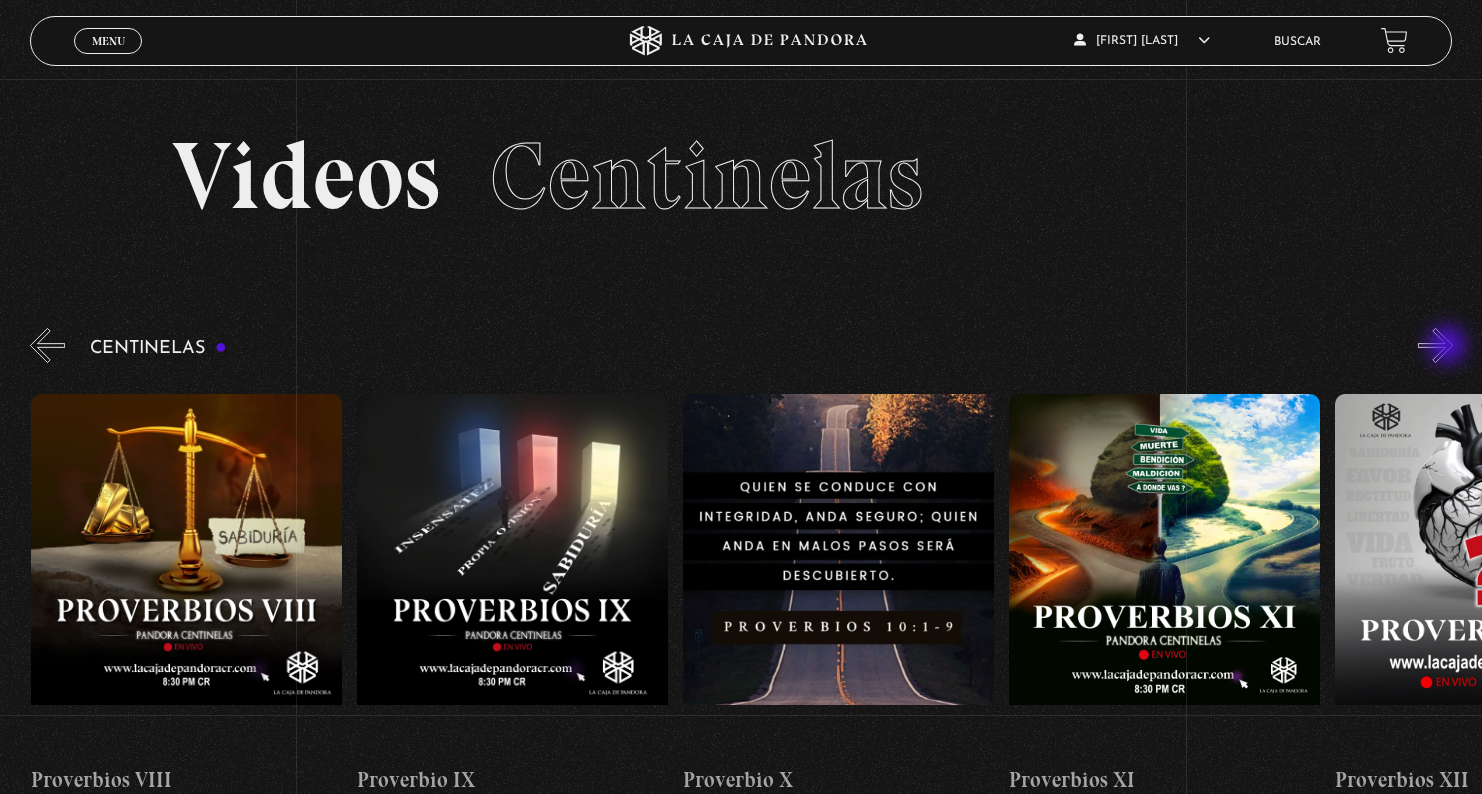 click on "»" at bounding box center [1435, 345] 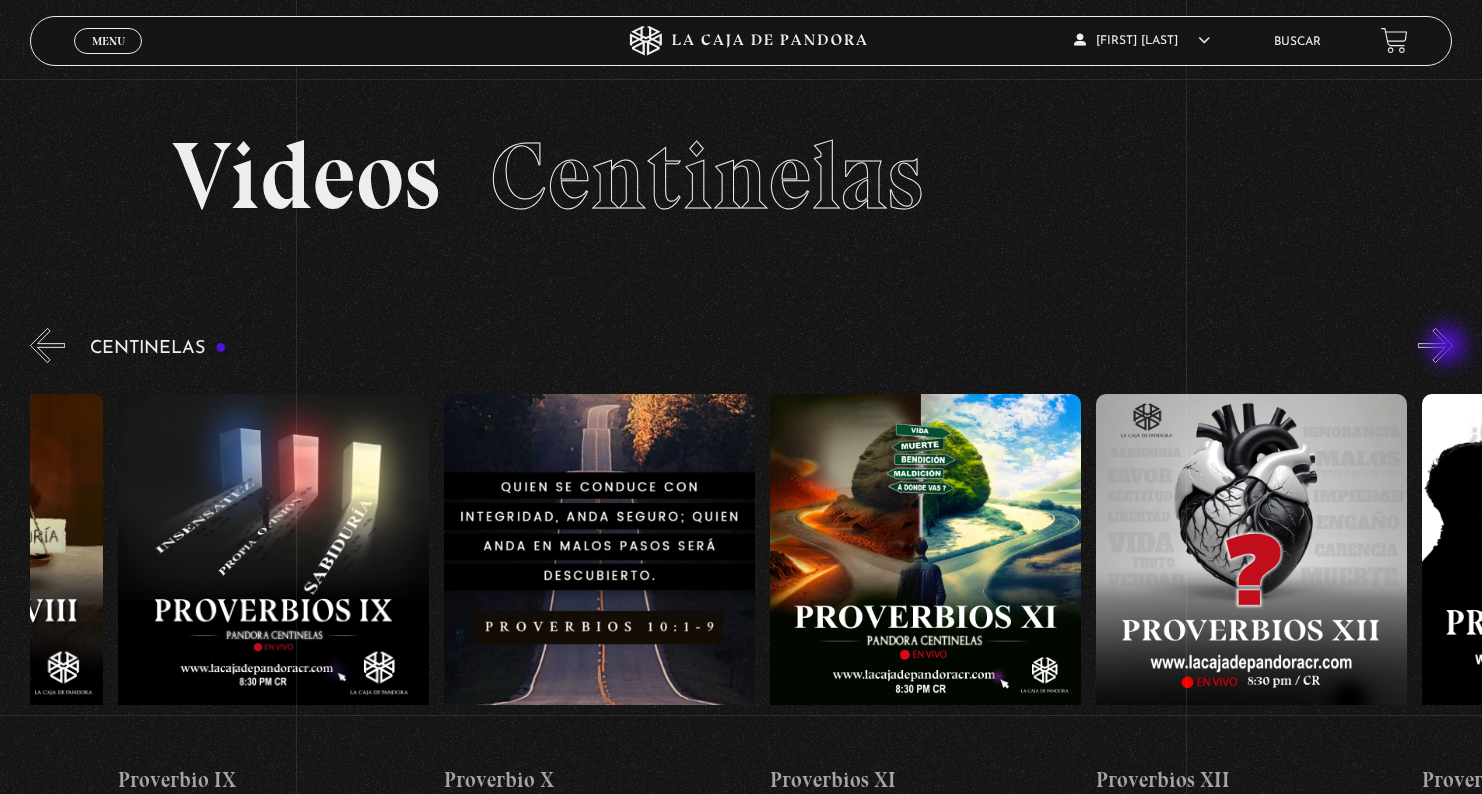 click on "»" at bounding box center [1435, 345] 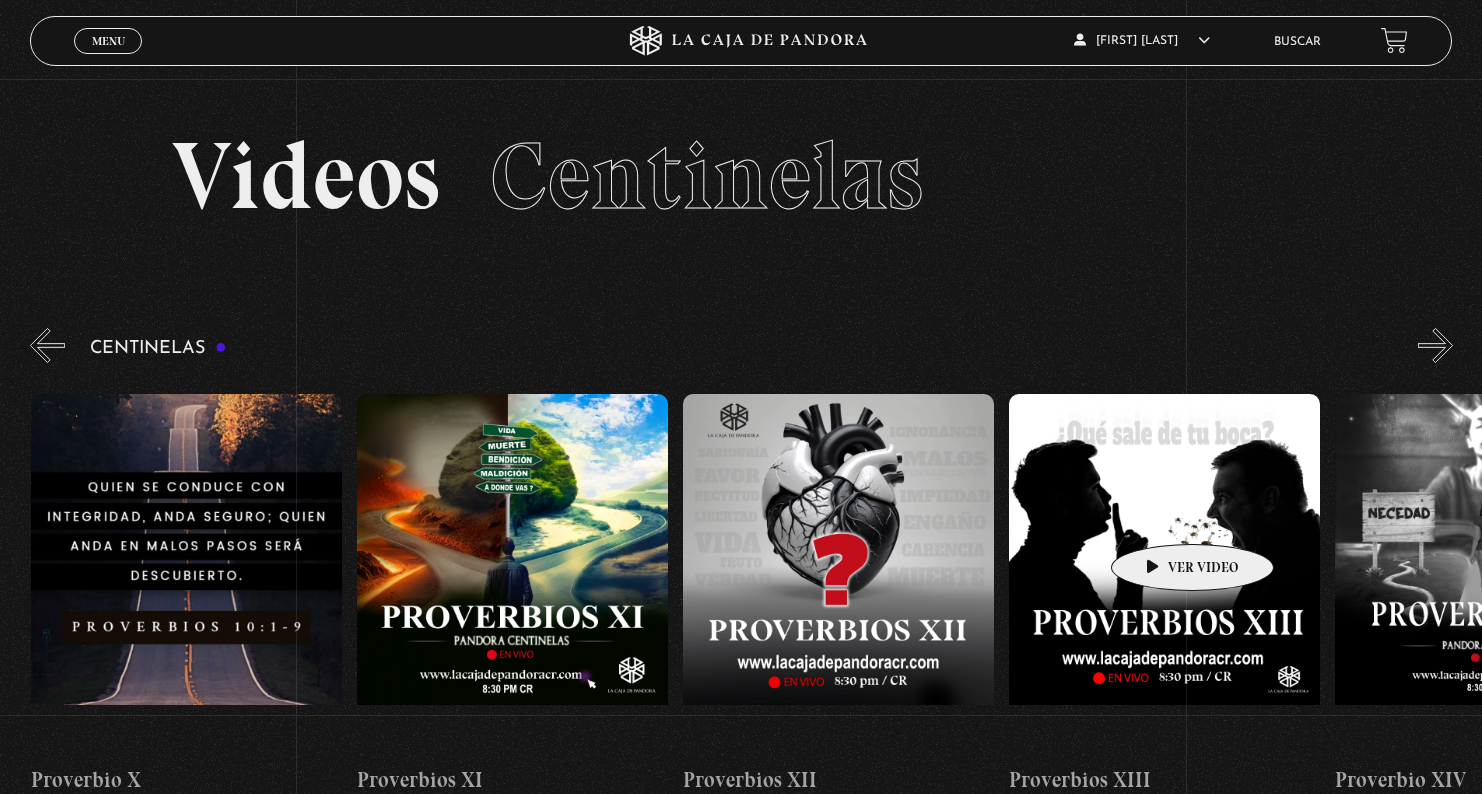 scroll, scrollTop: 0, scrollLeft: 3912, axis: horizontal 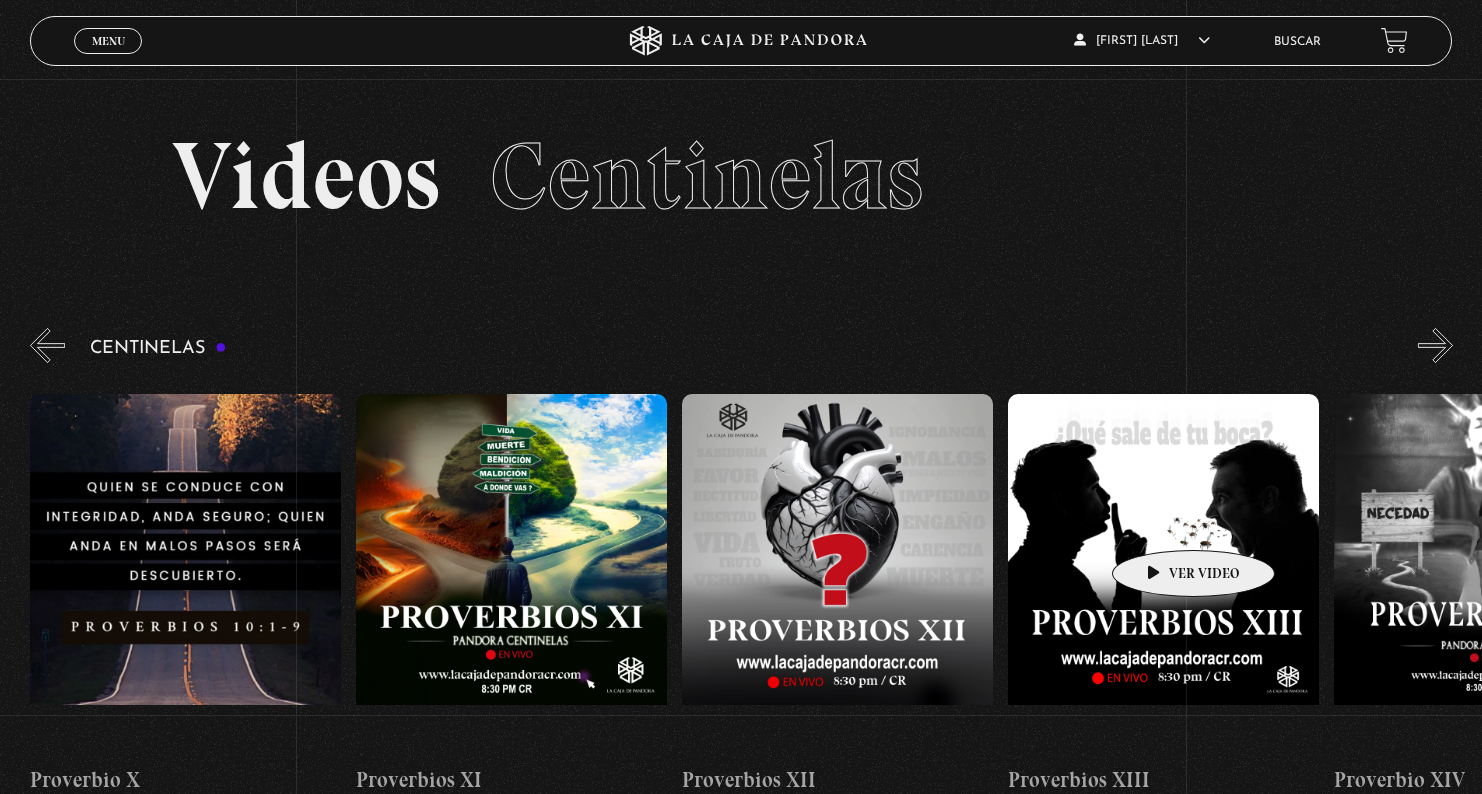 click at bounding box center [1163, 574] 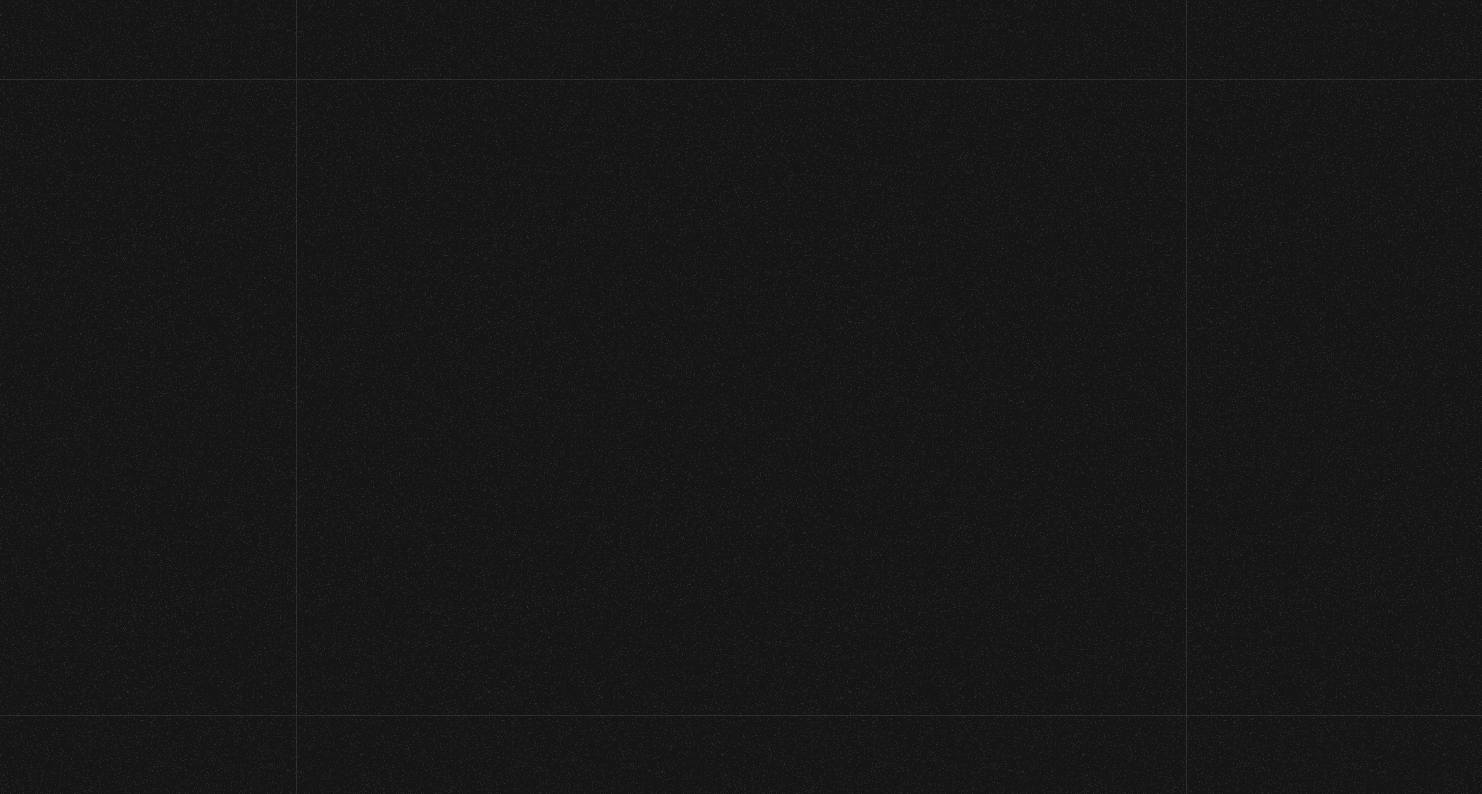 scroll, scrollTop: 0, scrollLeft: 0, axis: both 